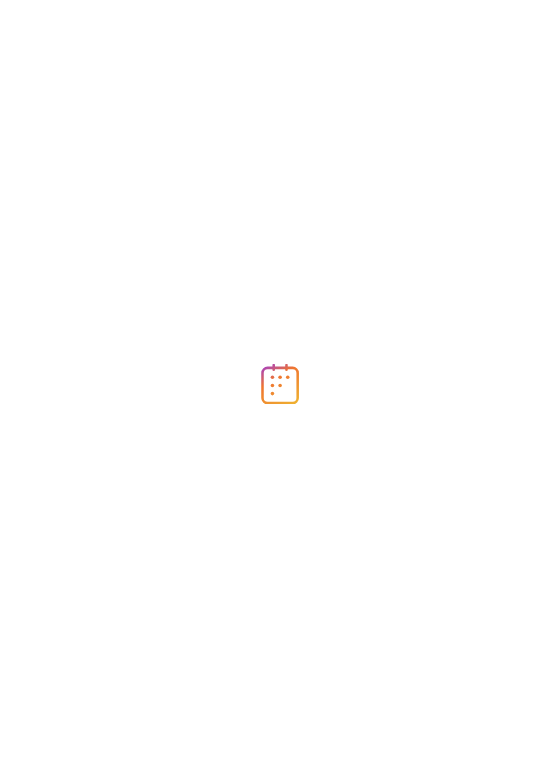 scroll, scrollTop: 0, scrollLeft: 0, axis: both 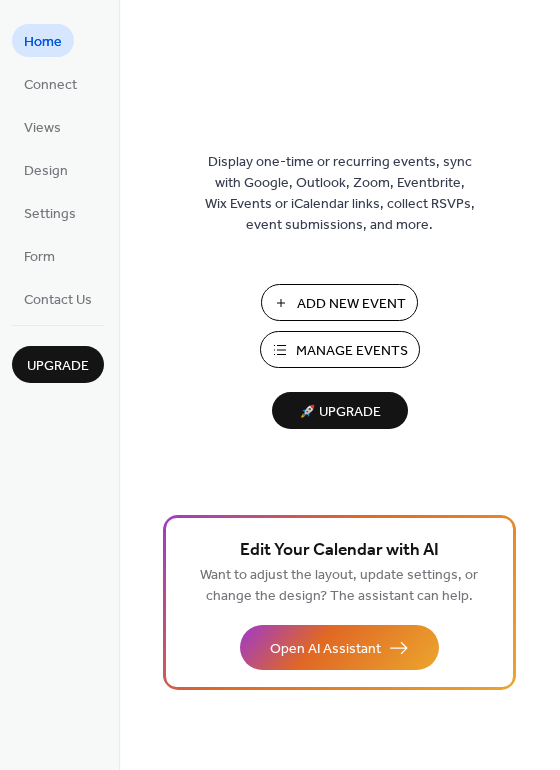 click on "Manage Events" at bounding box center [352, 351] 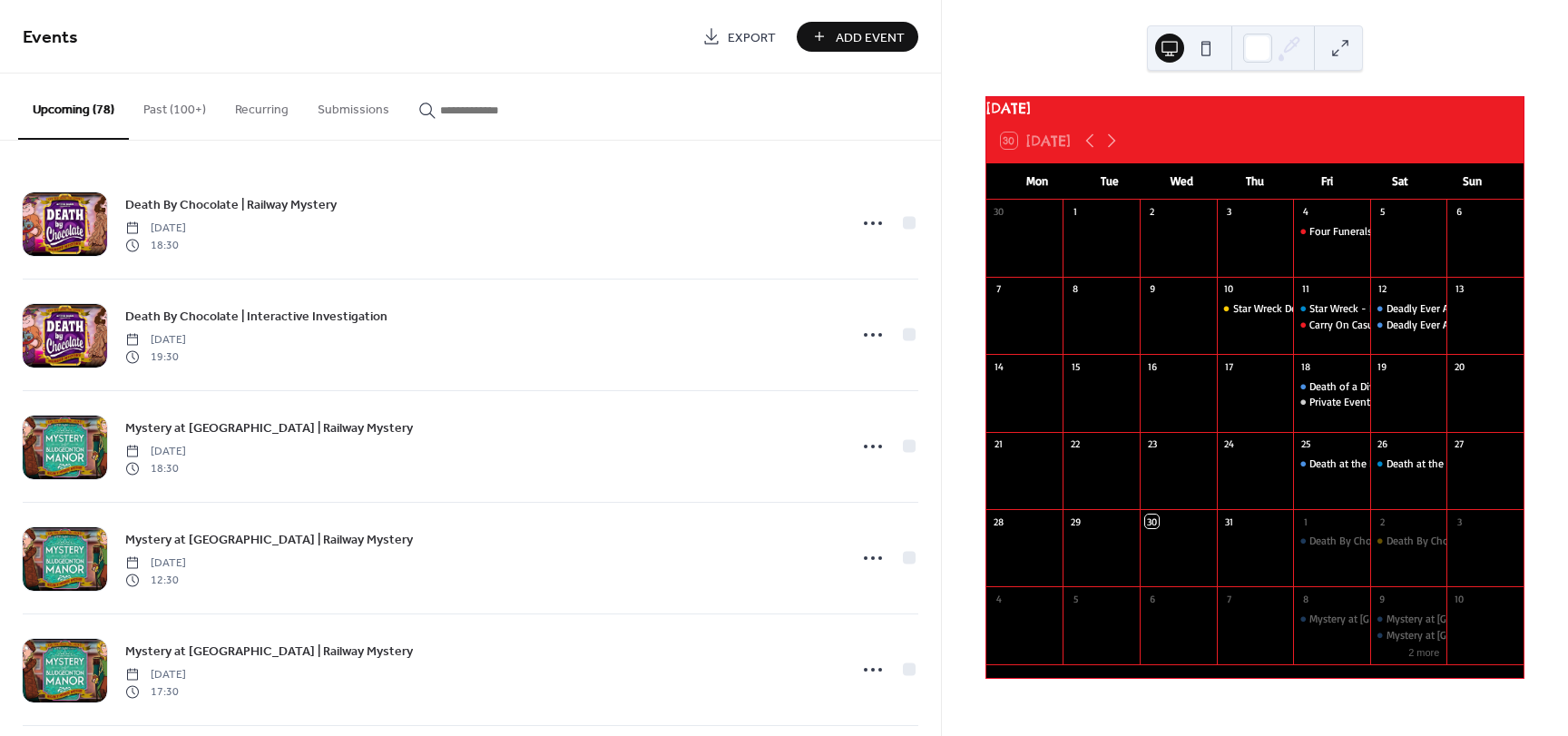 scroll, scrollTop: 0, scrollLeft: 0, axis: both 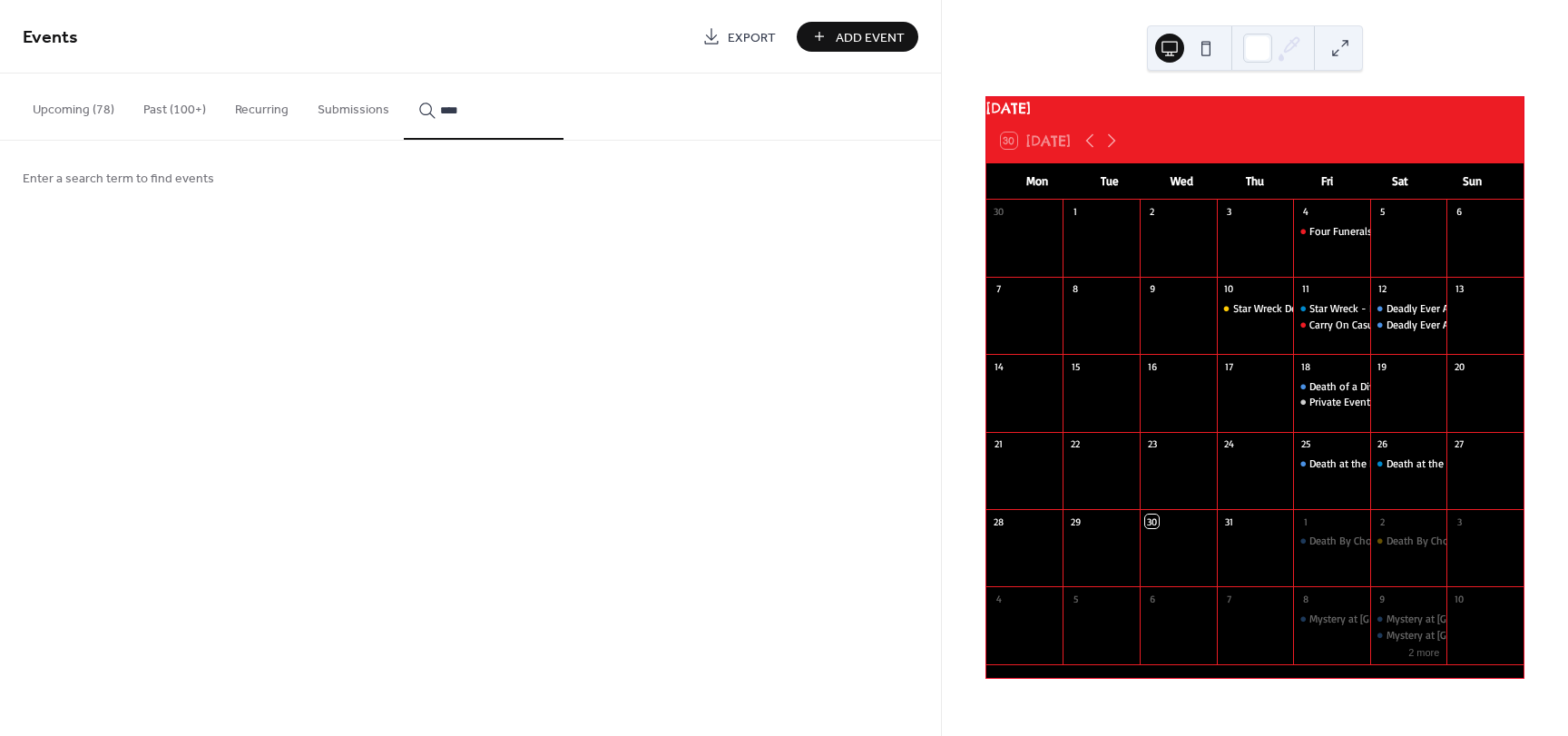 click on "***" at bounding box center [484, 106] 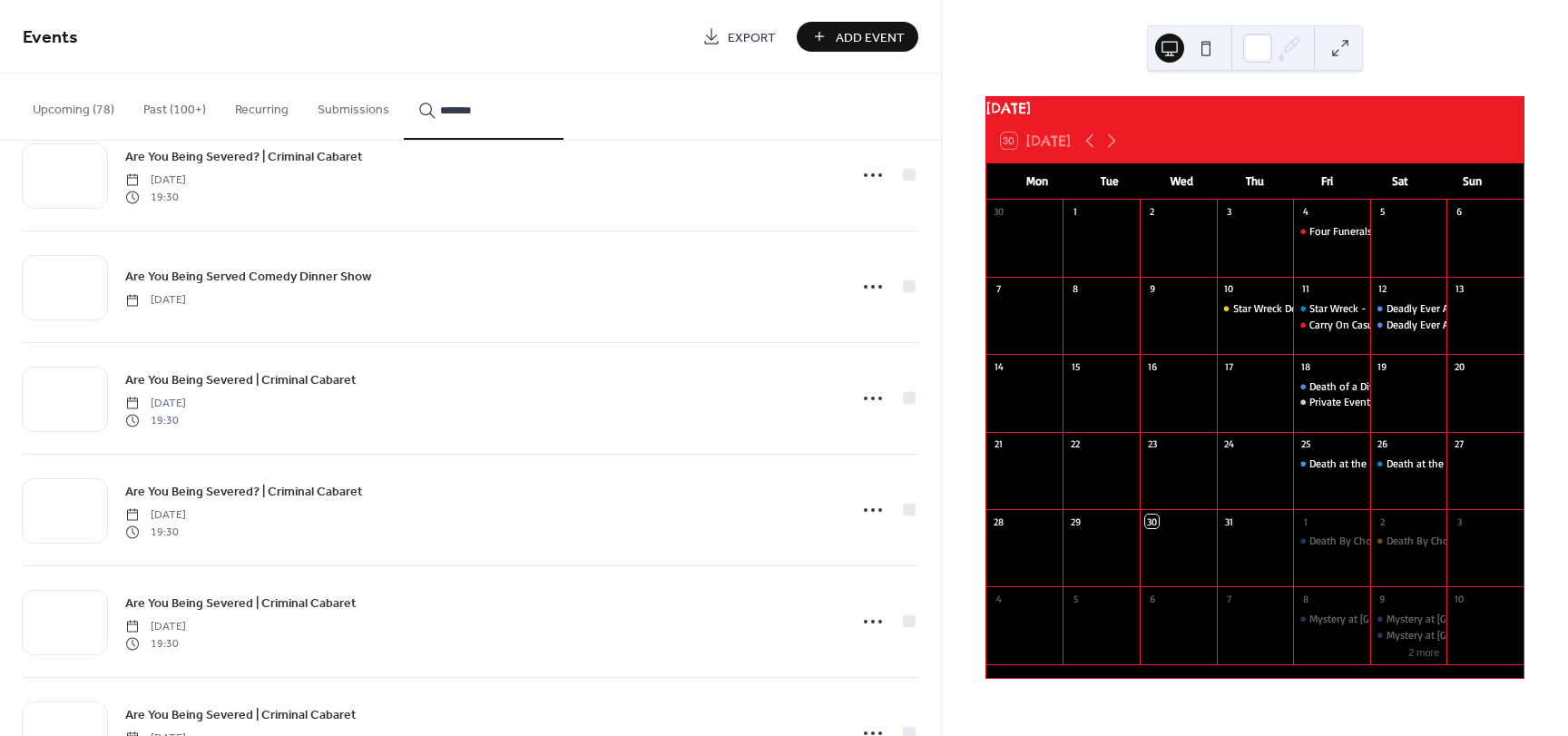 scroll, scrollTop: 1935, scrollLeft: 0, axis: vertical 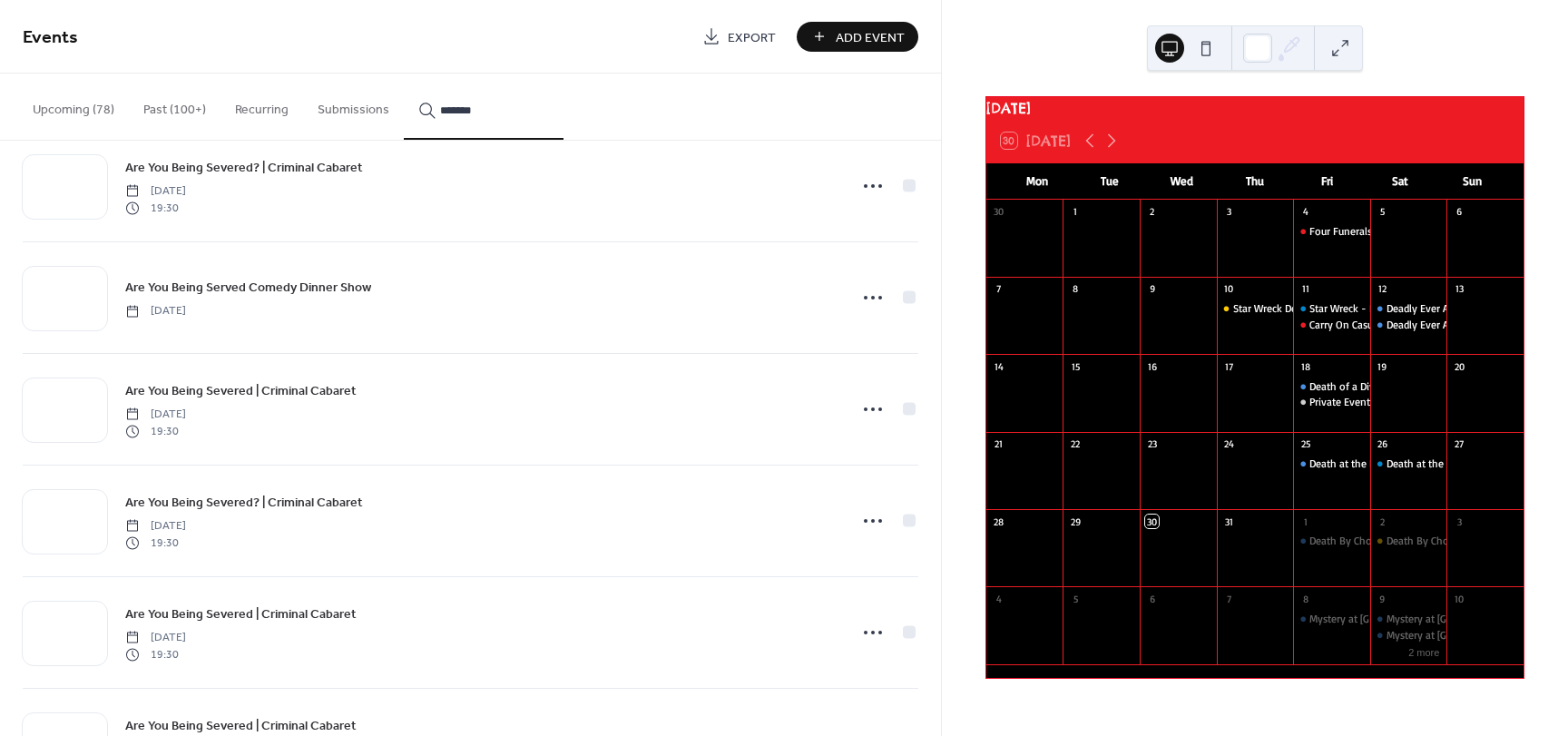 type on "*******" 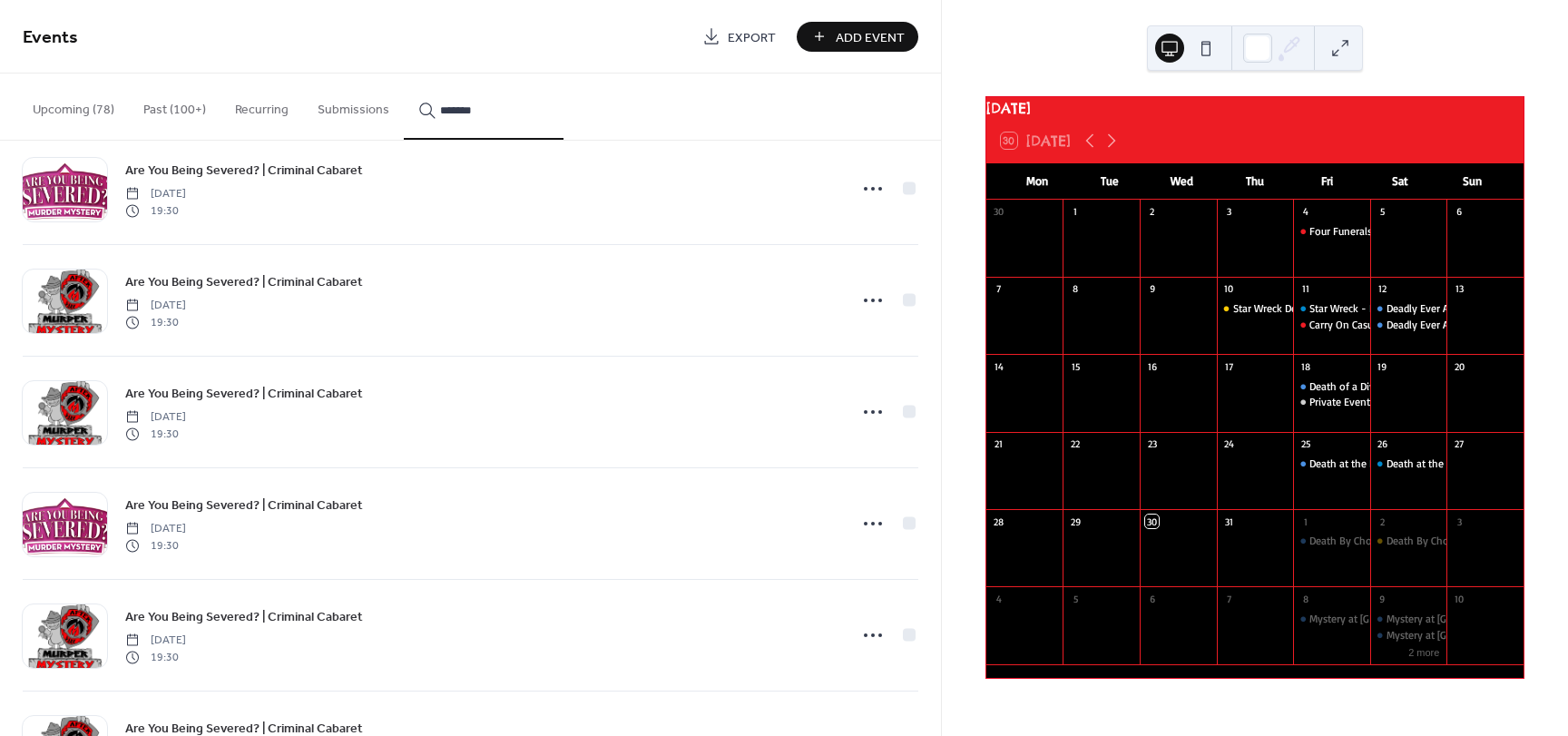 scroll, scrollTop: 0, scrollLeft: 0, axis: both 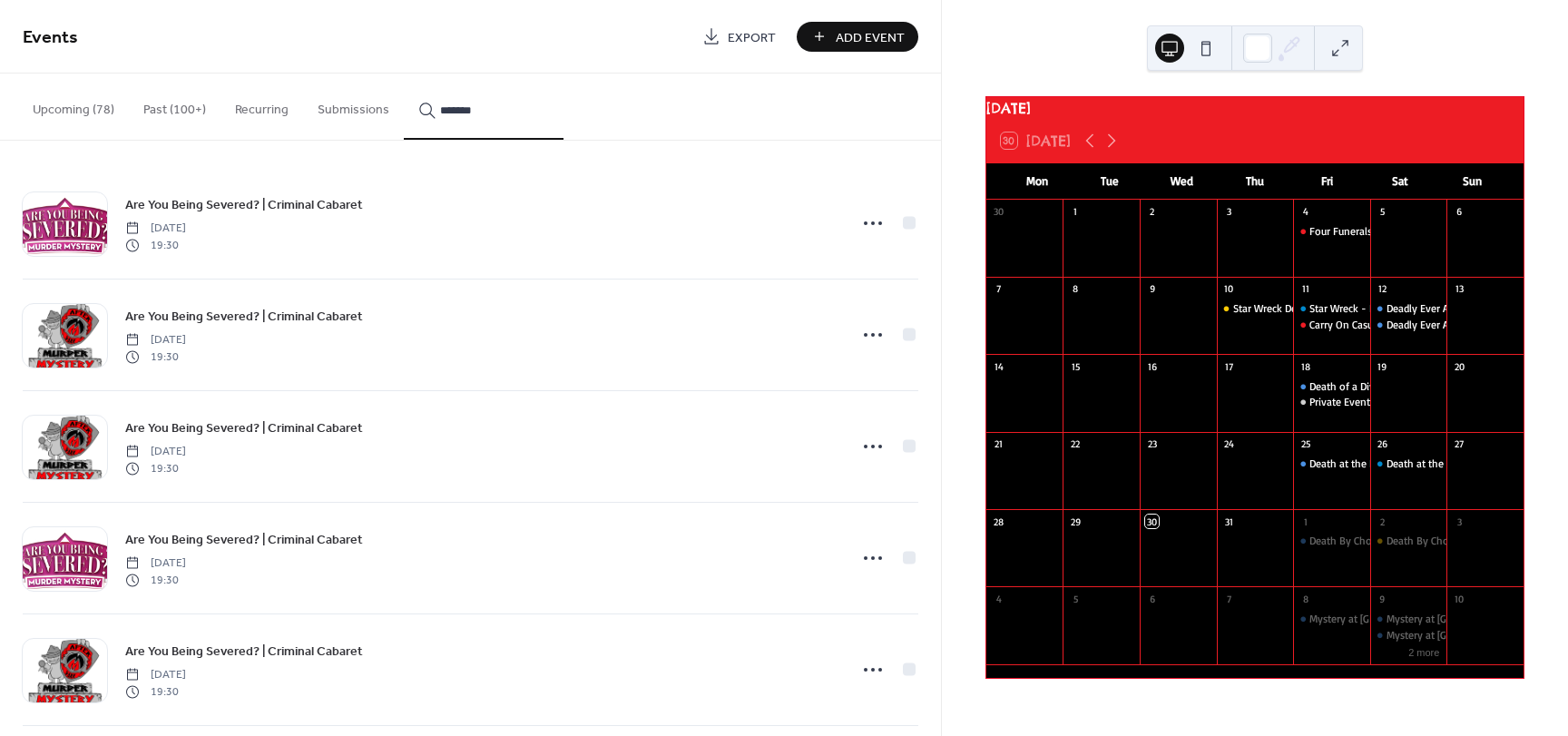 click on "Add Event" at bounding box center [870, 37] 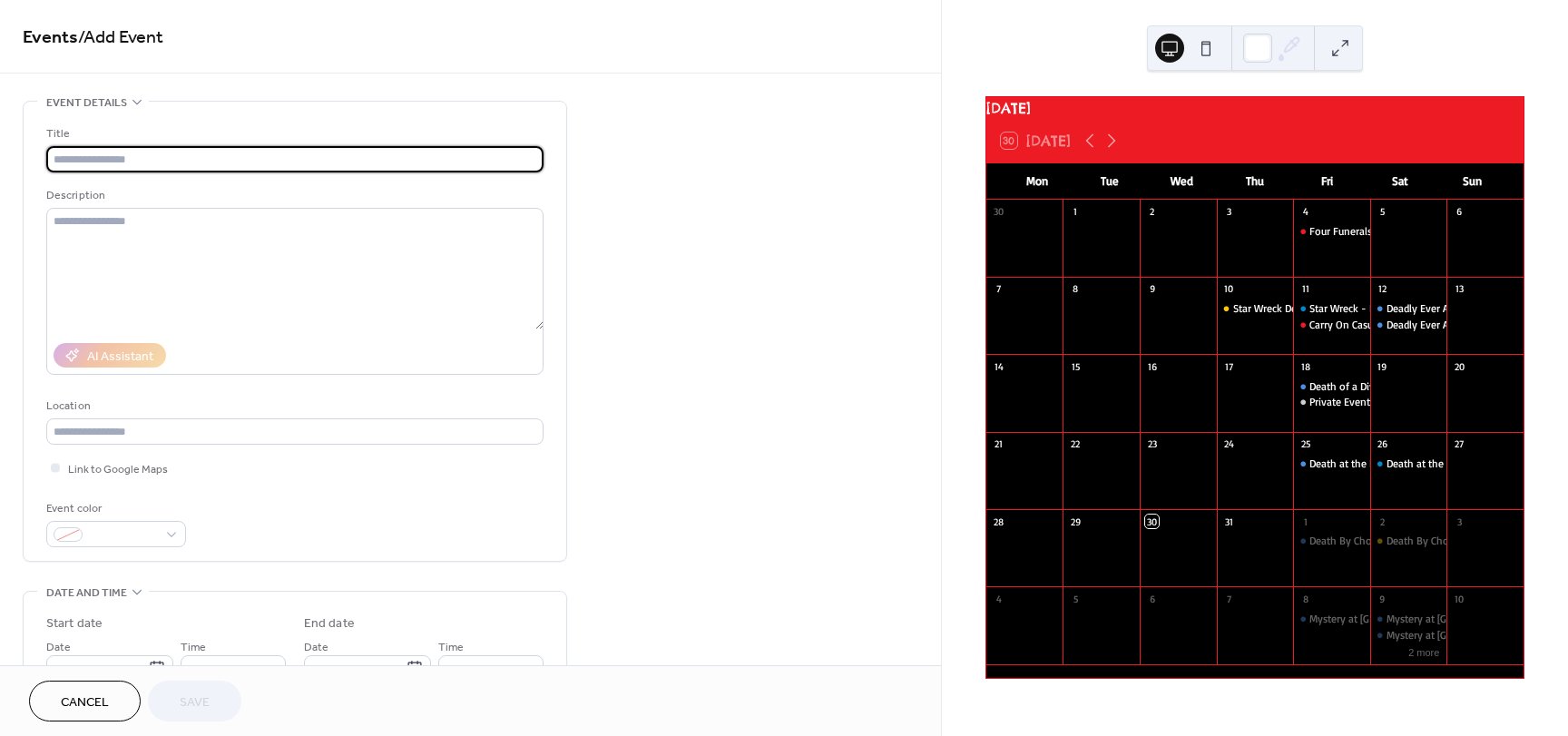 click at bounding box center (295, 159) 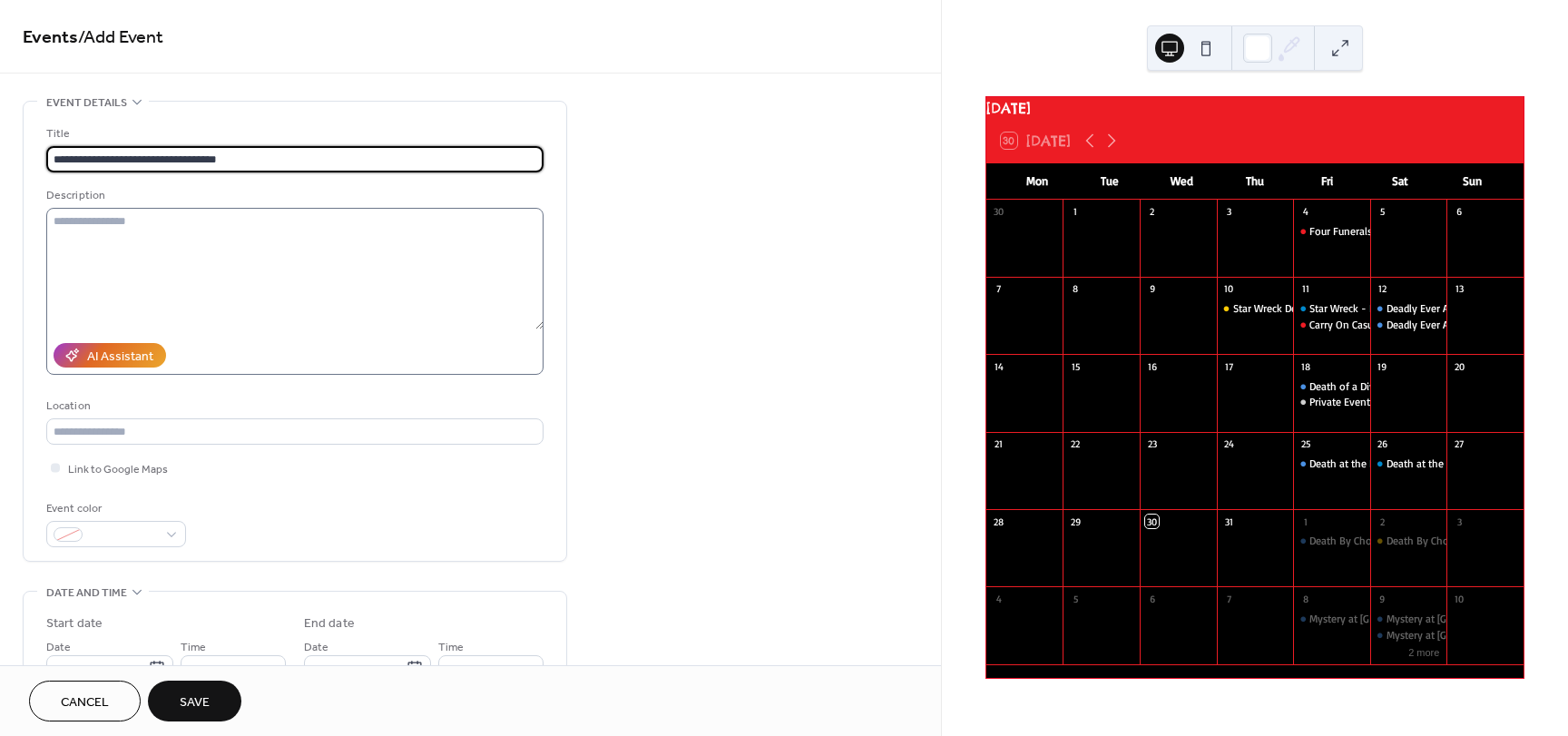 type on "**********" 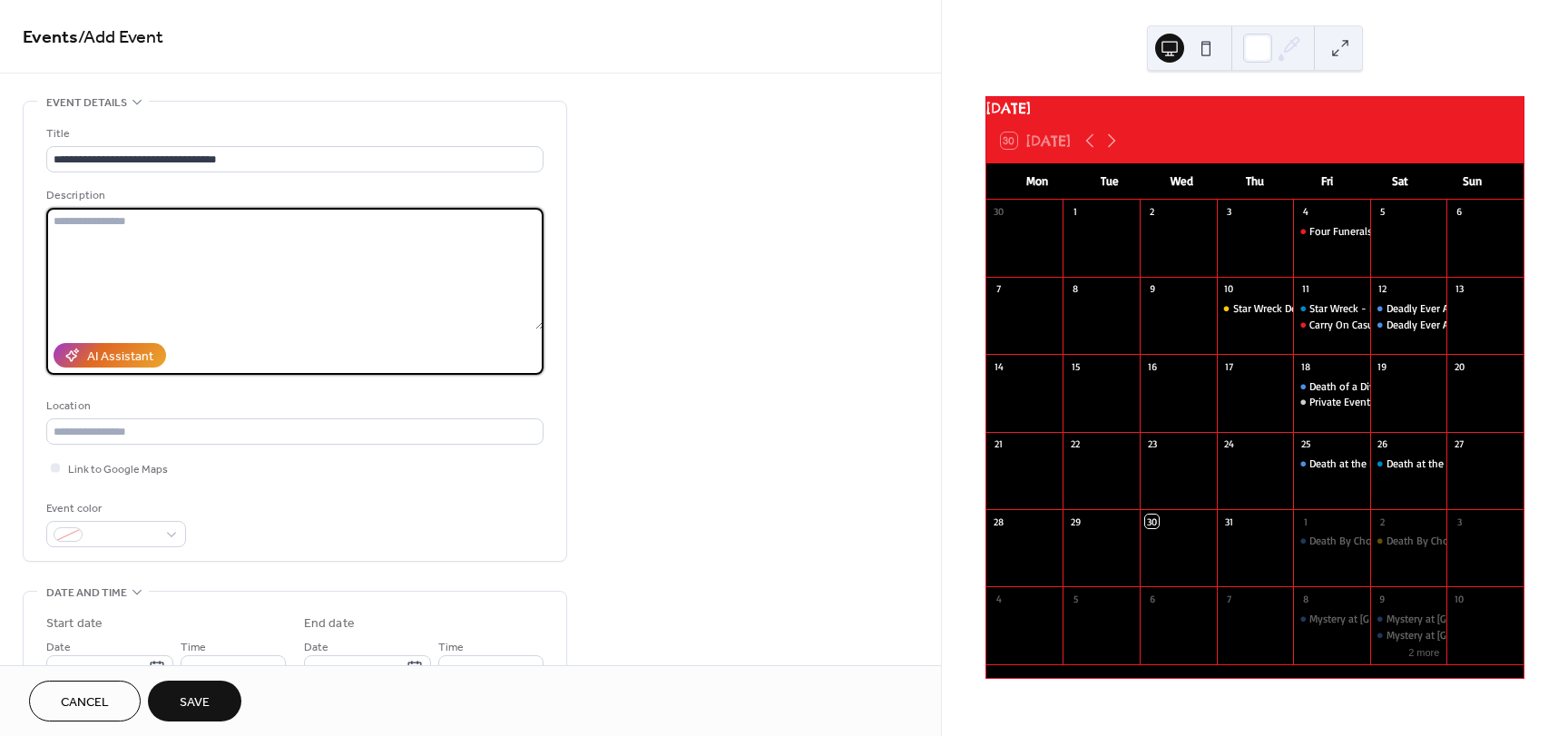 click at bounding box center [295, 269] 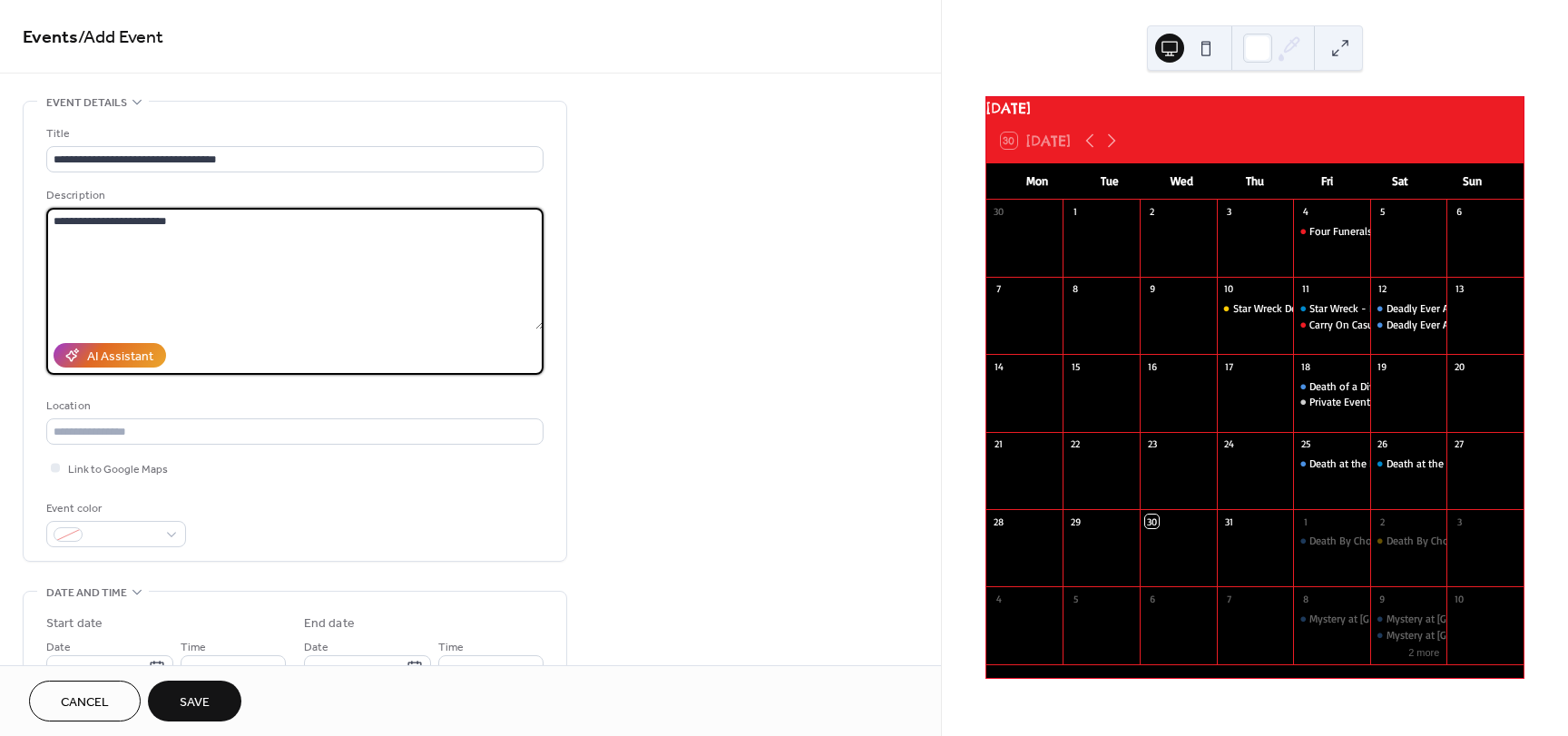 click on "**********" at bounding box center (295, 269) 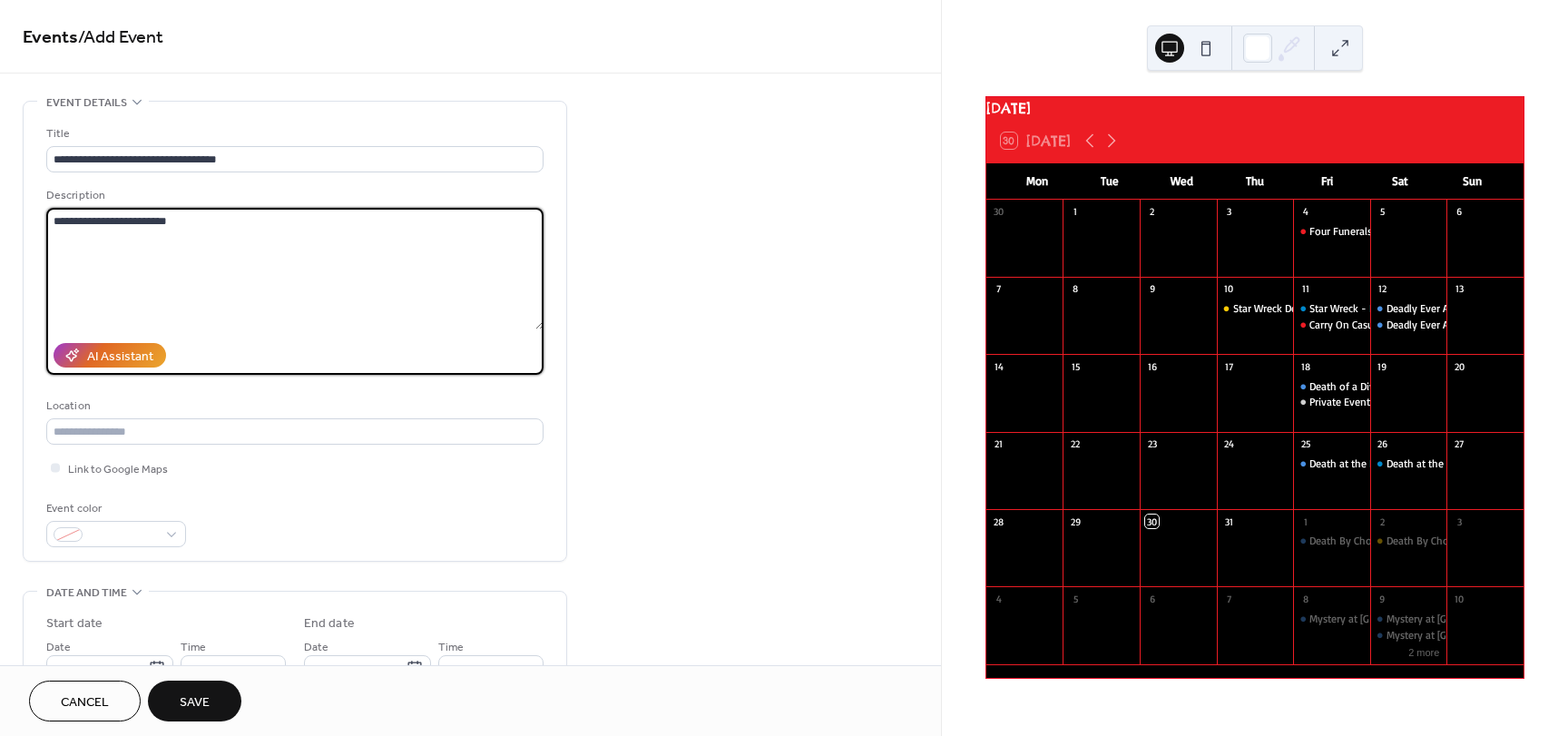 click on "**********" at bounding box center [295, 269] 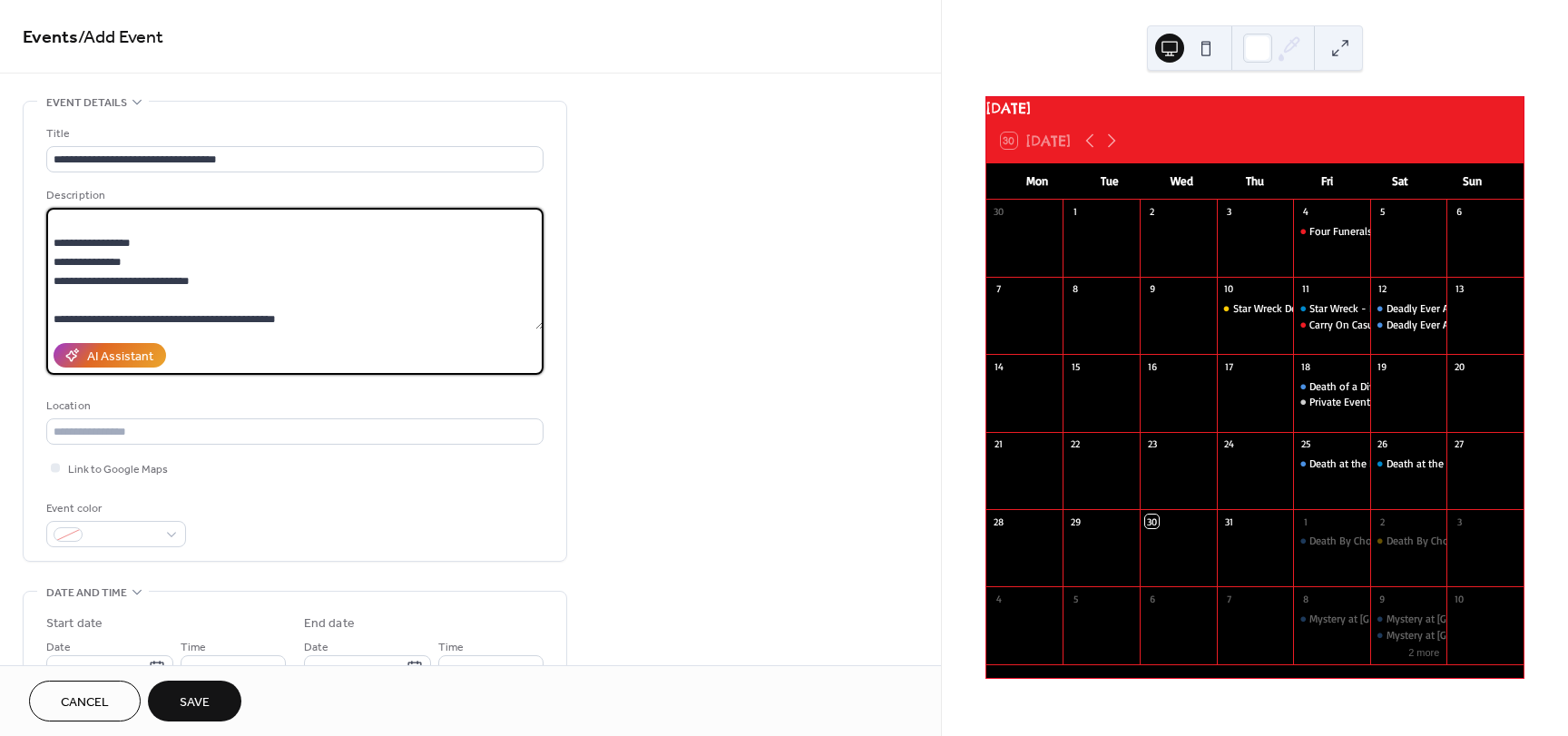 scroll, scrollTop: 74, scrollLeft: 0, axis: vertical 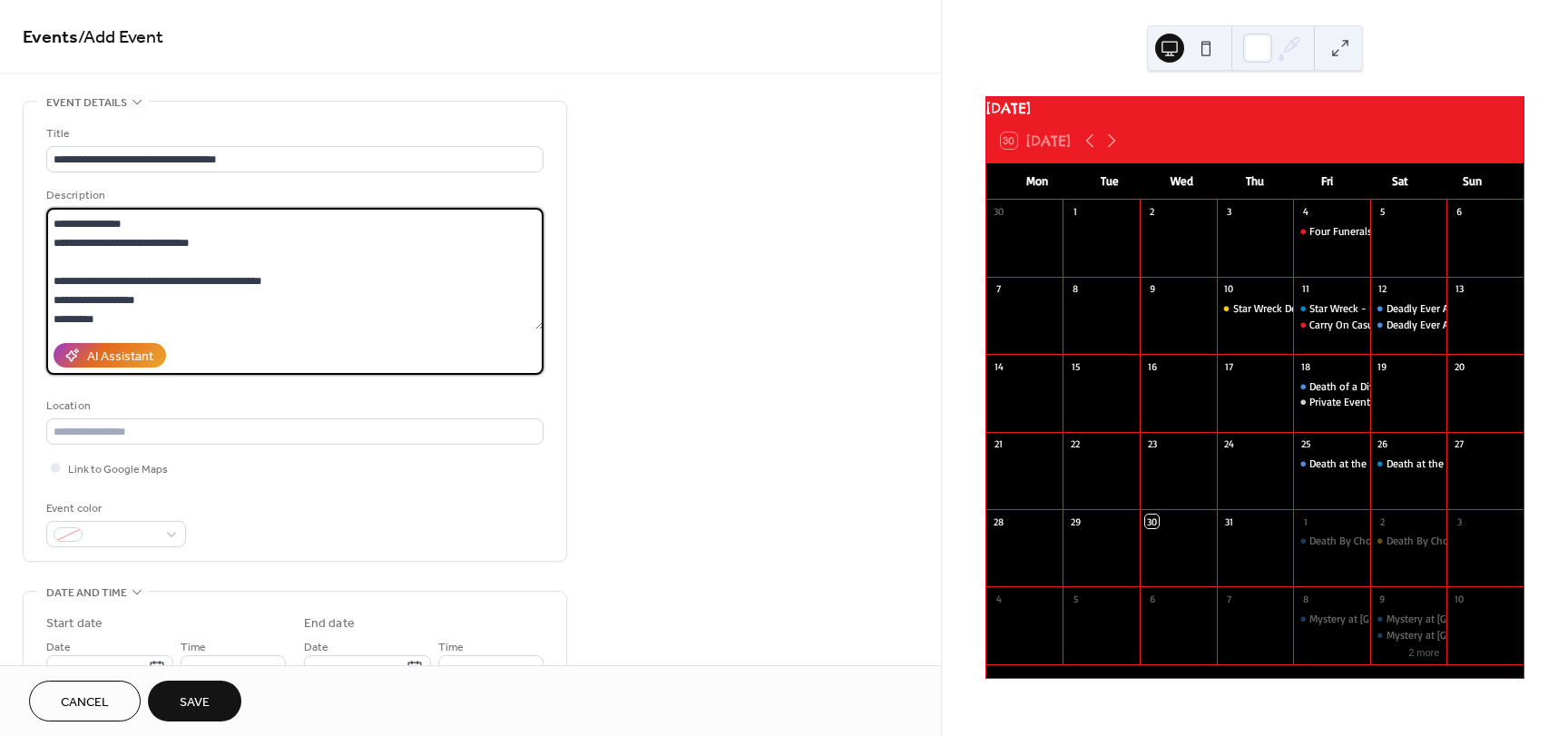 paste on "**********" 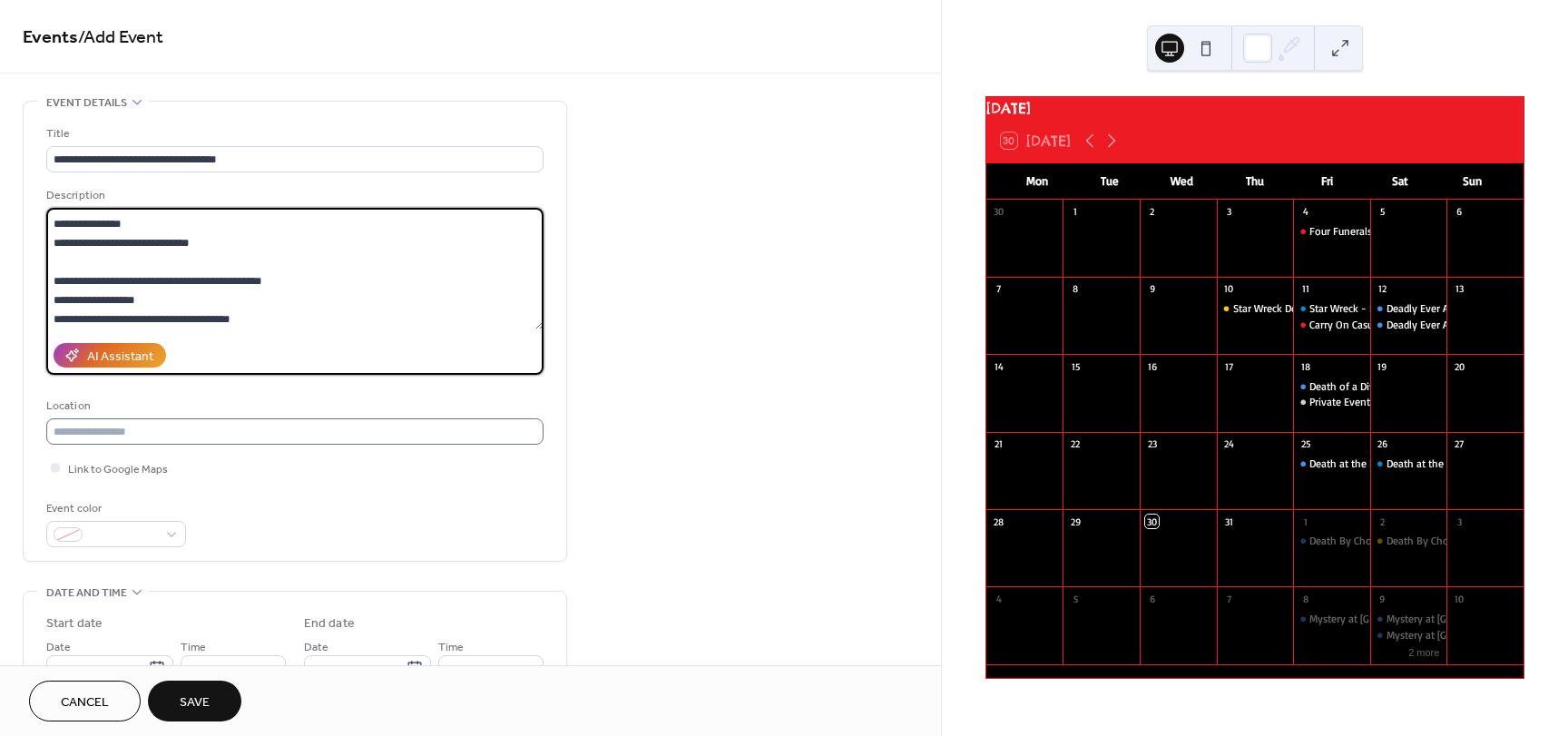type on "**********" 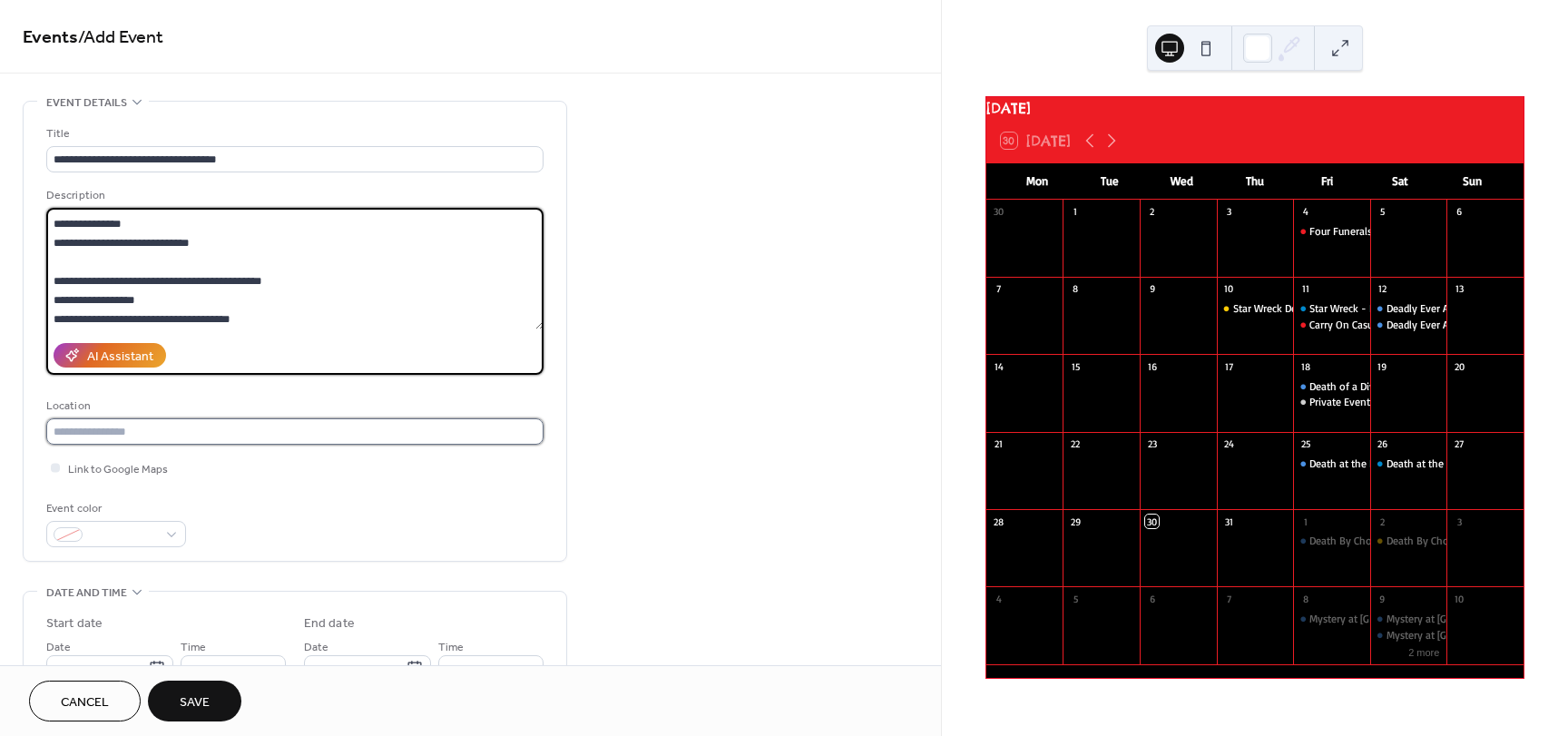 click at bounding box center (295, 431) 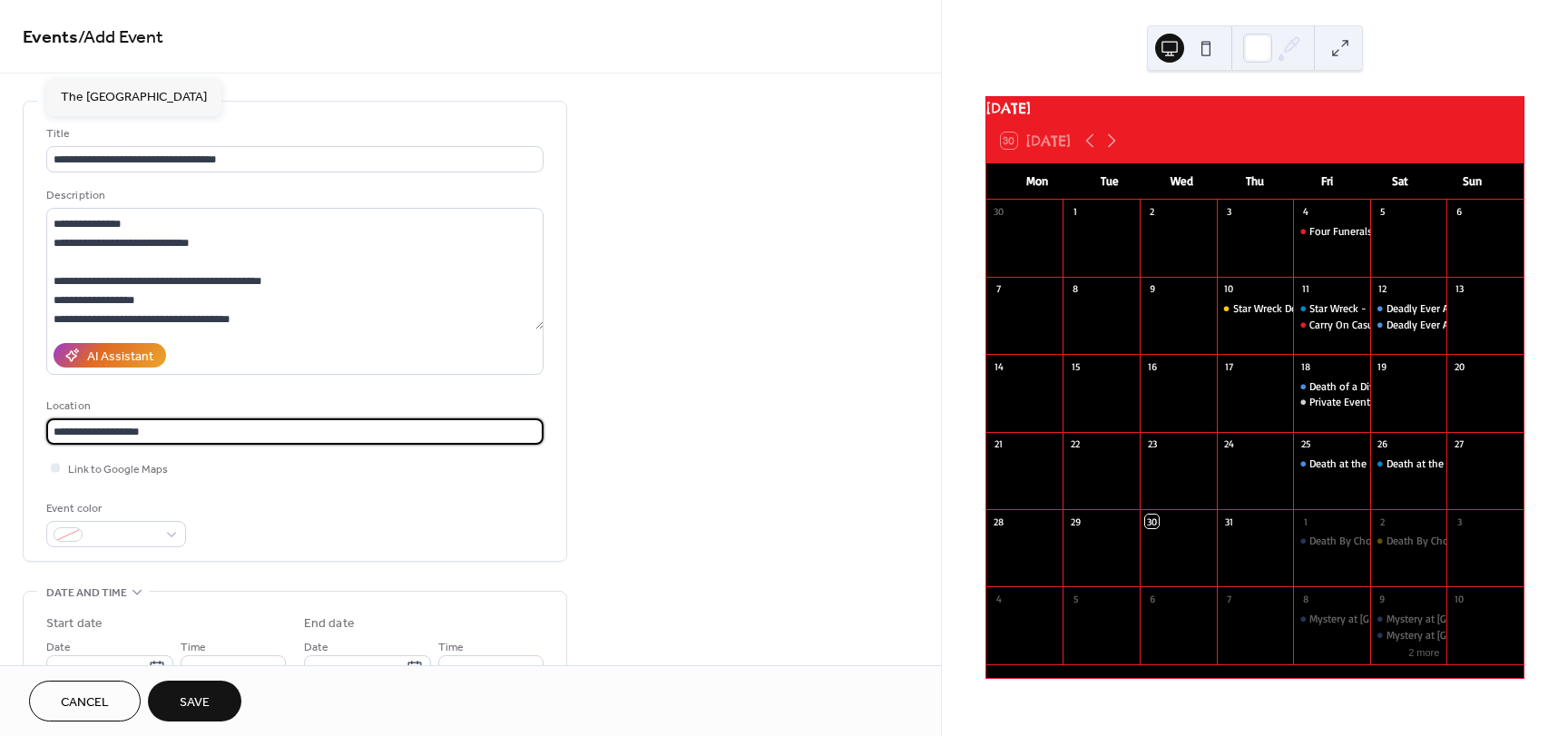 type on "**********" 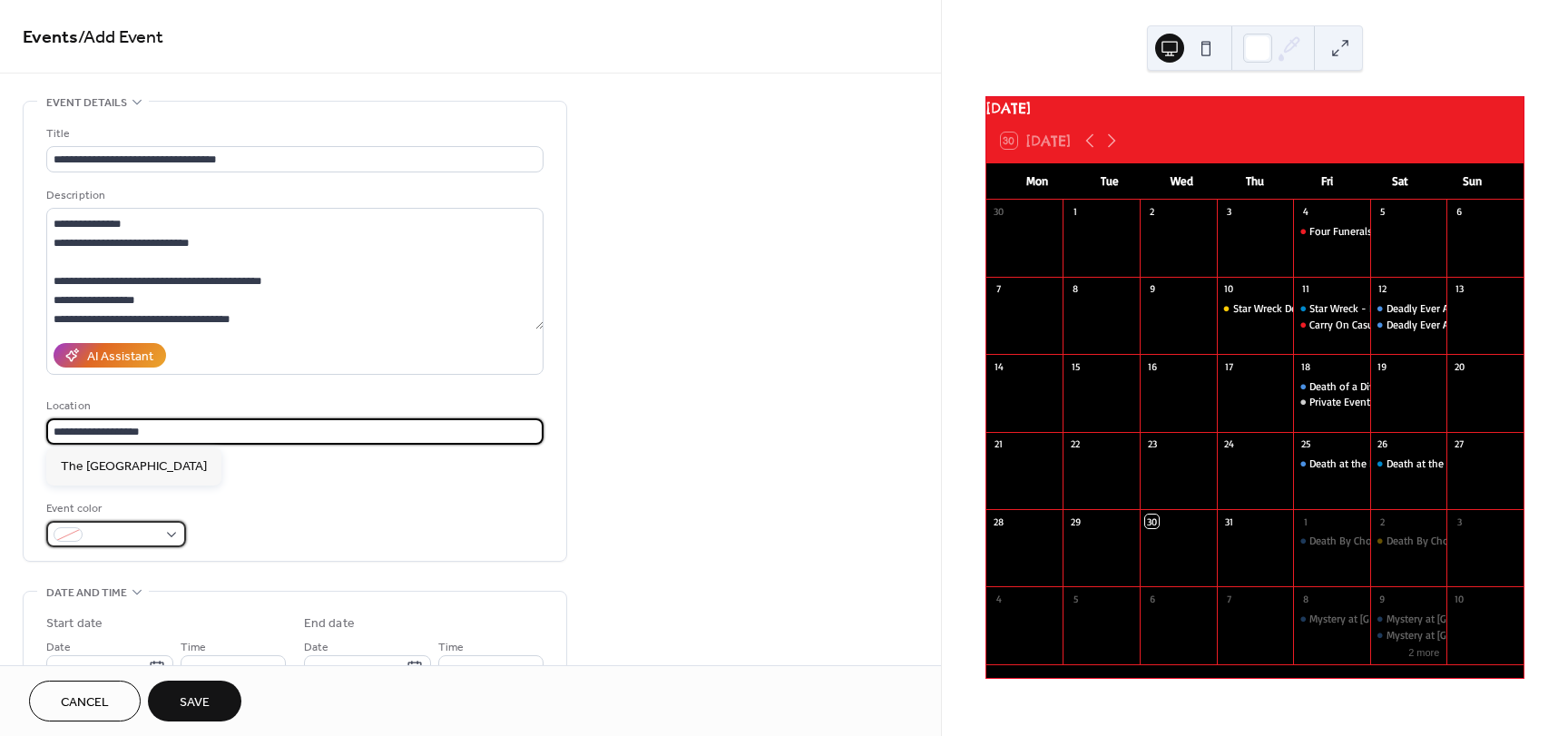 type 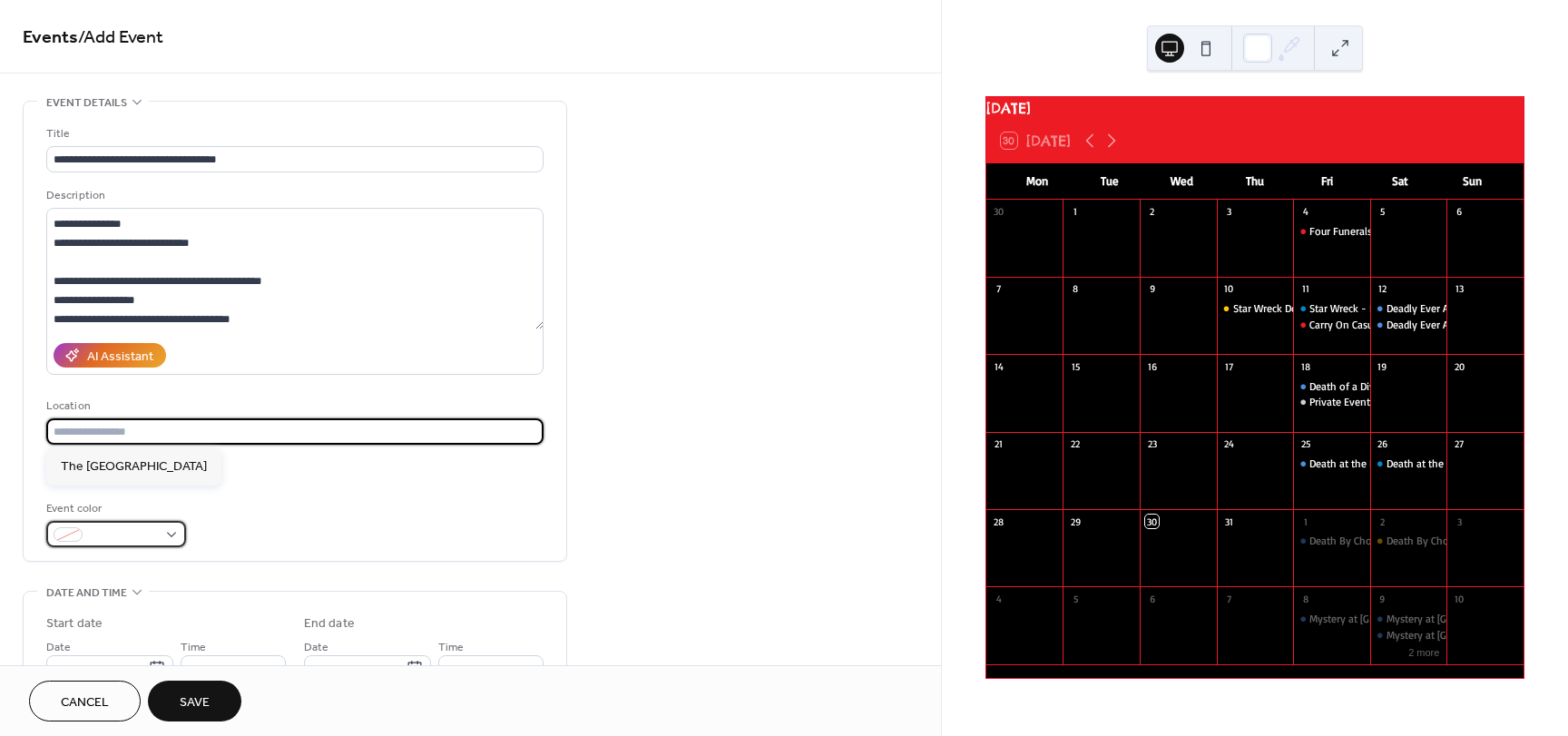 click at bounding box center [116, 534] 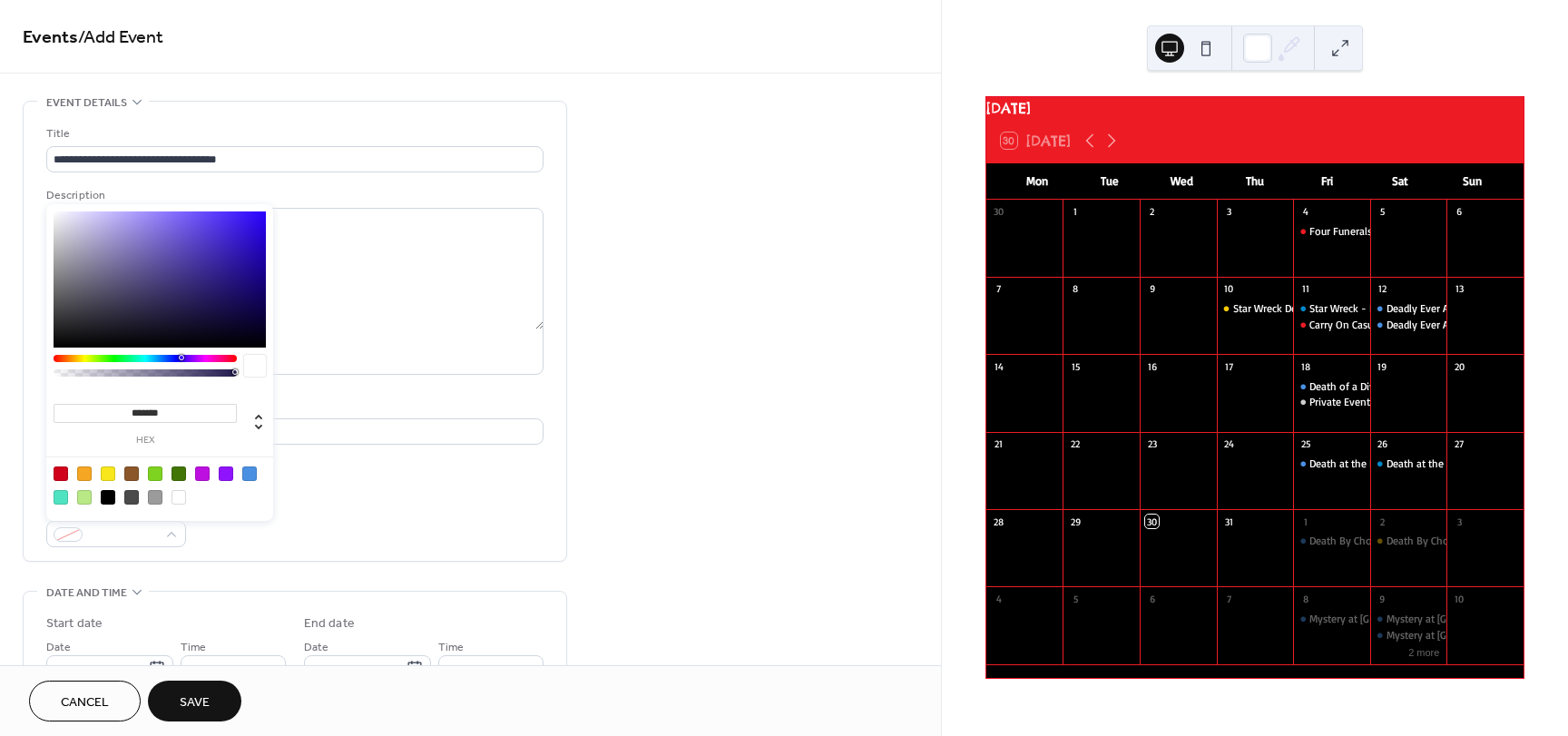 click at bounding box center [61, 474] 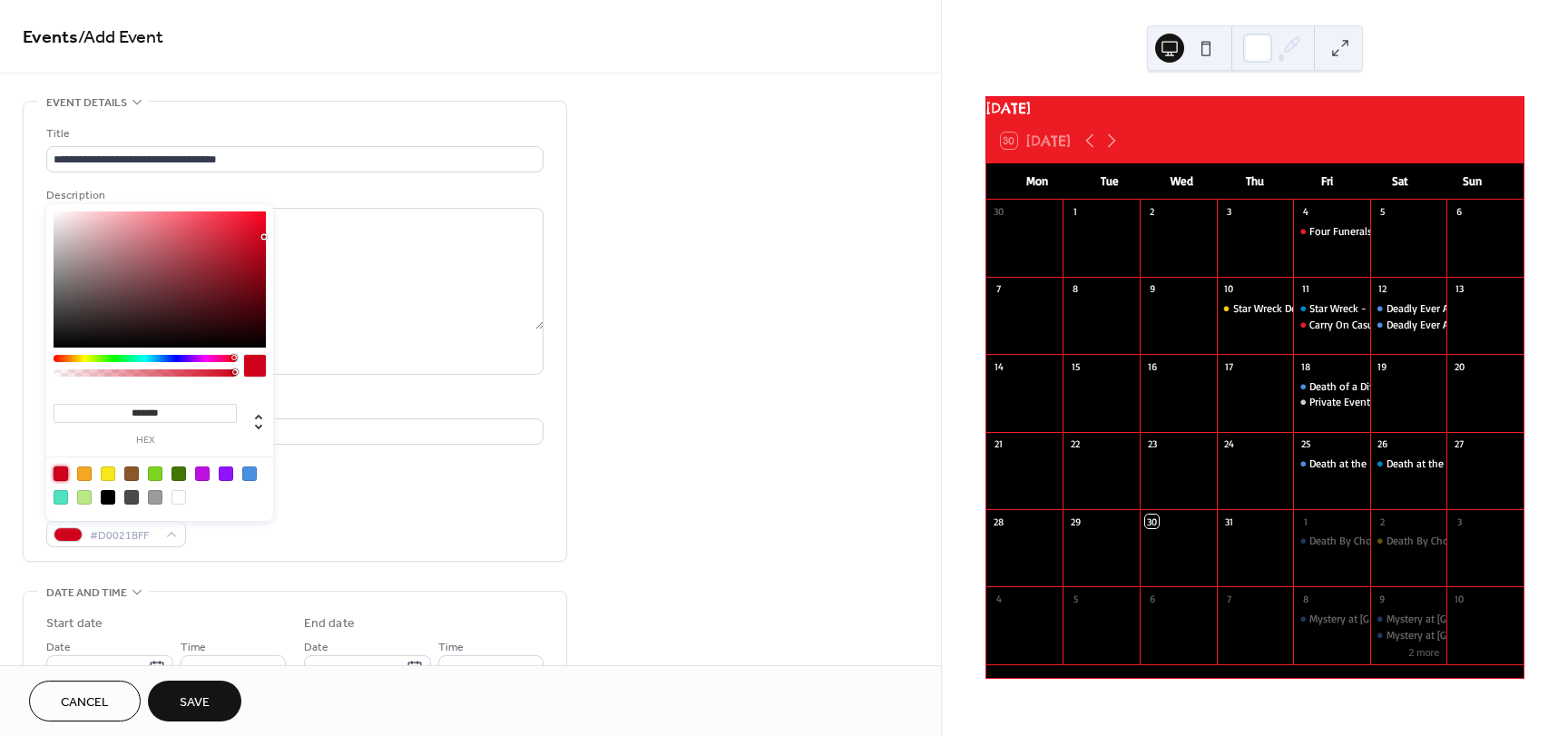 click on "Event color #D0021BFF" at bounding box center [295, 523] 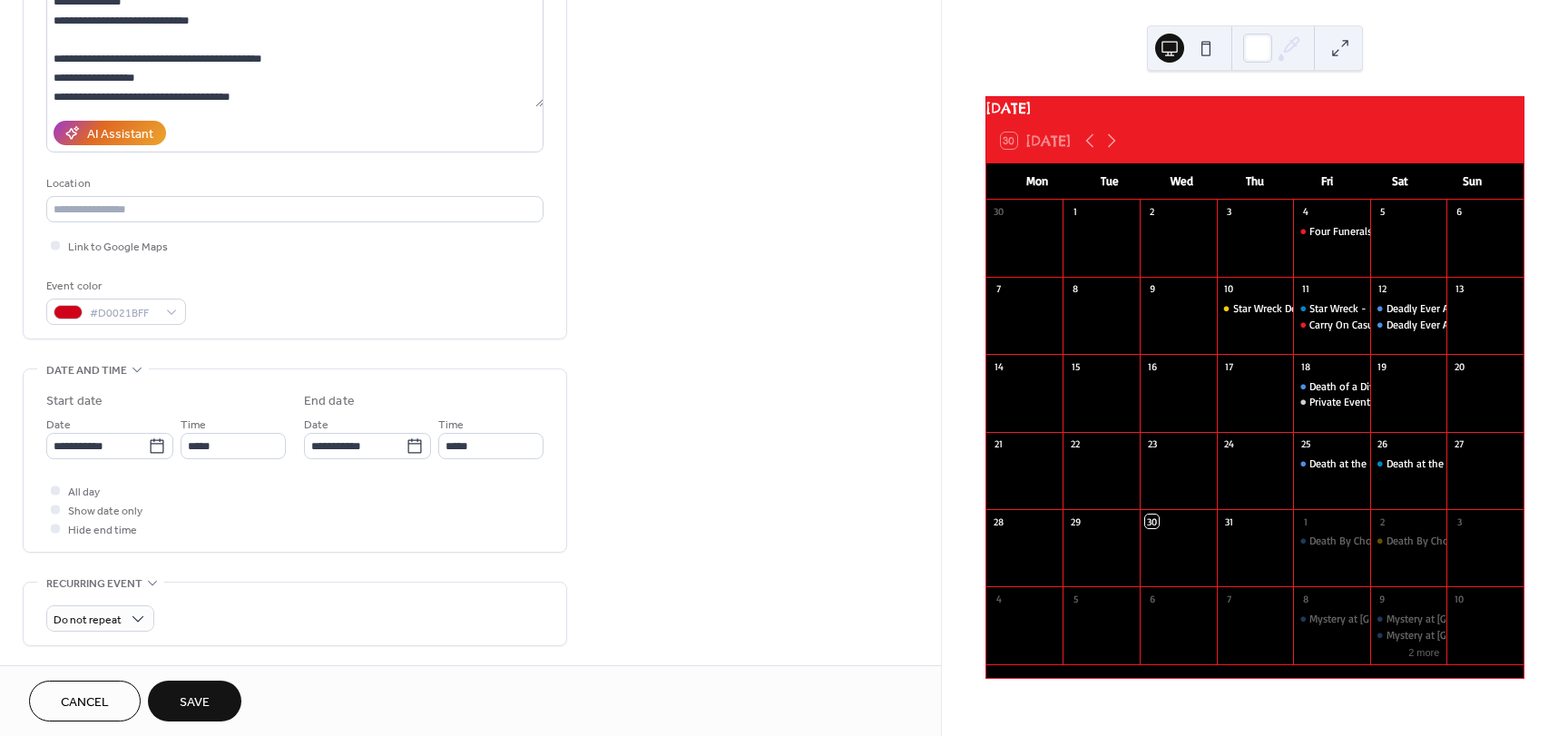 scroll, scrollTop: 272, scrollLeft: 0, axis: vertical 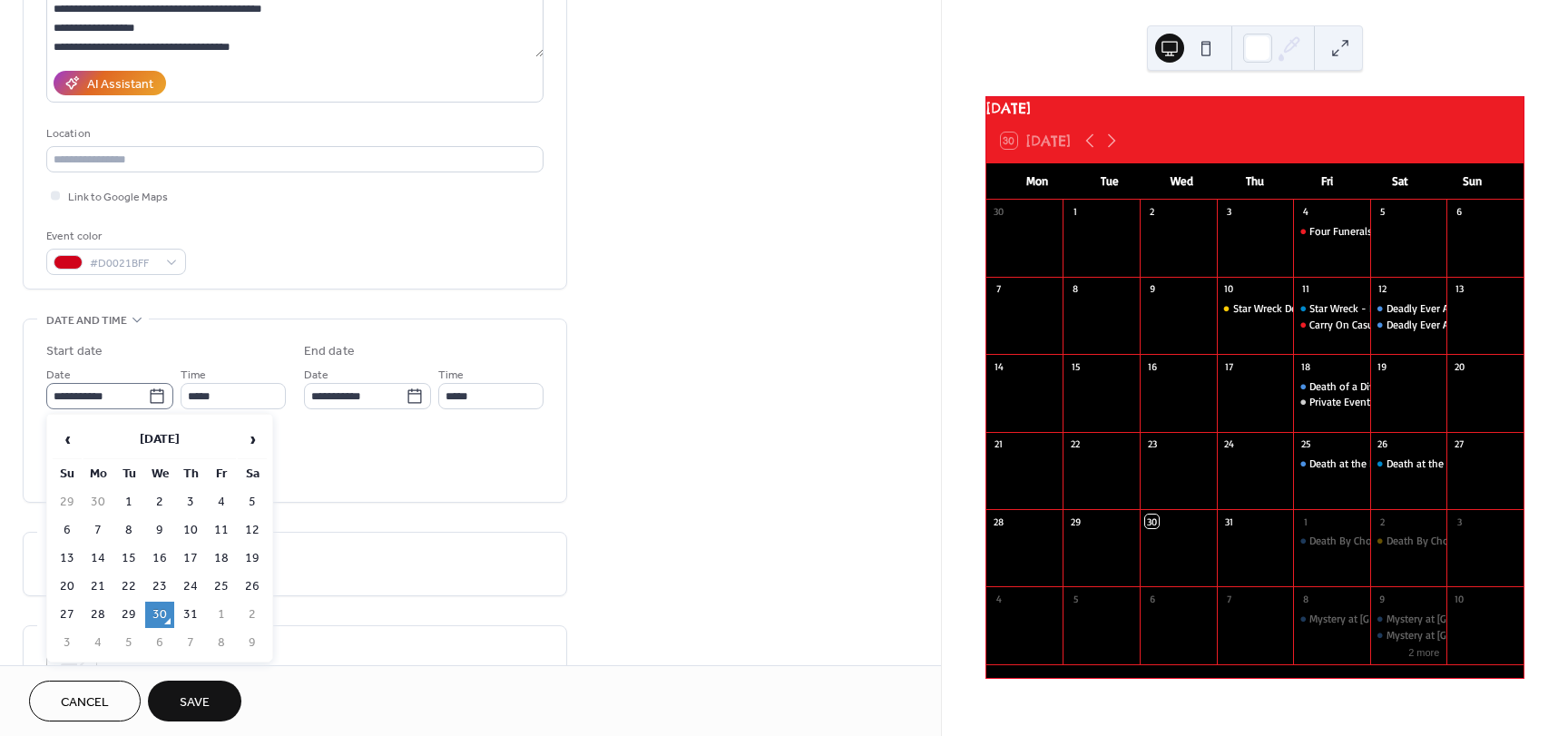click 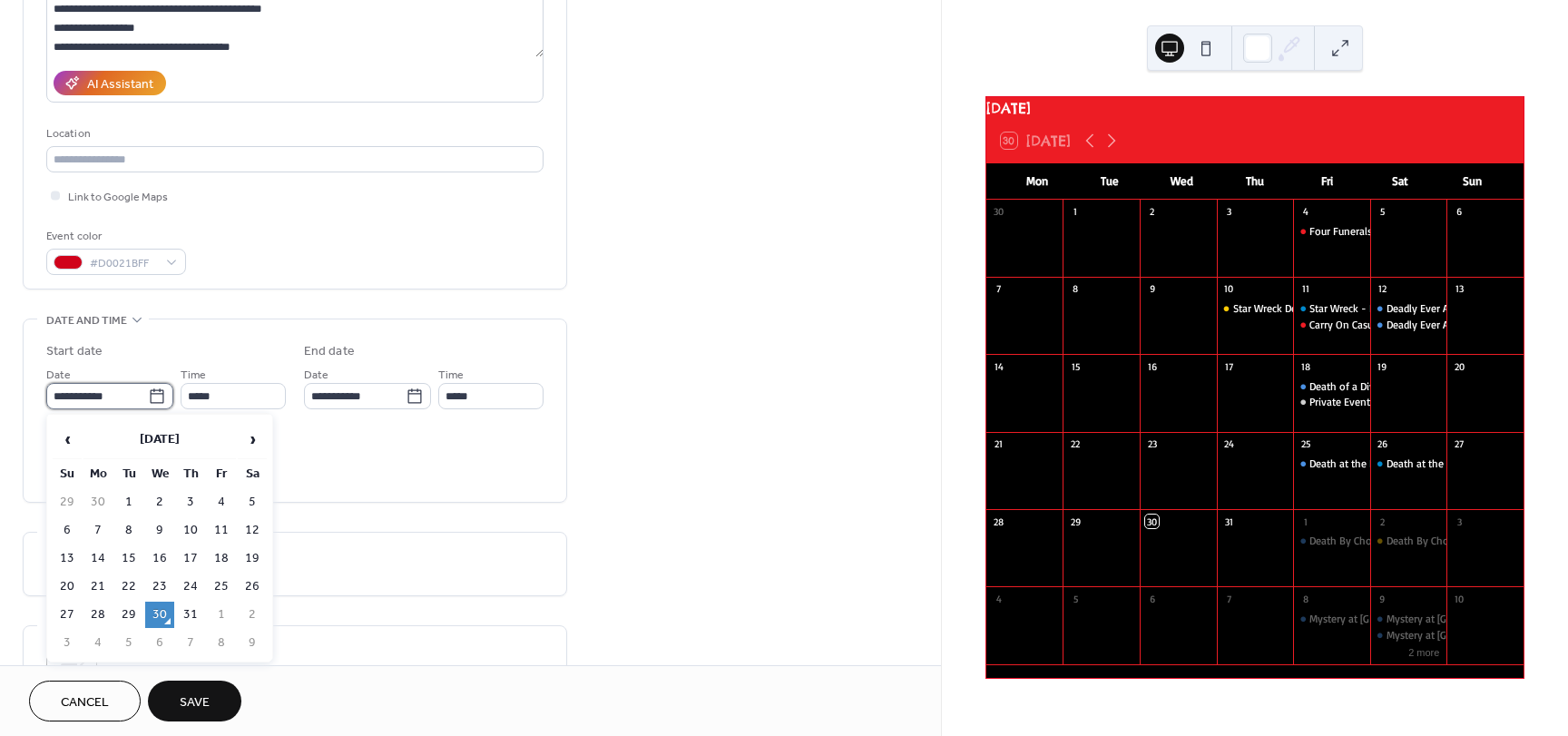 click on "**********" at bounding box center [97, 396] 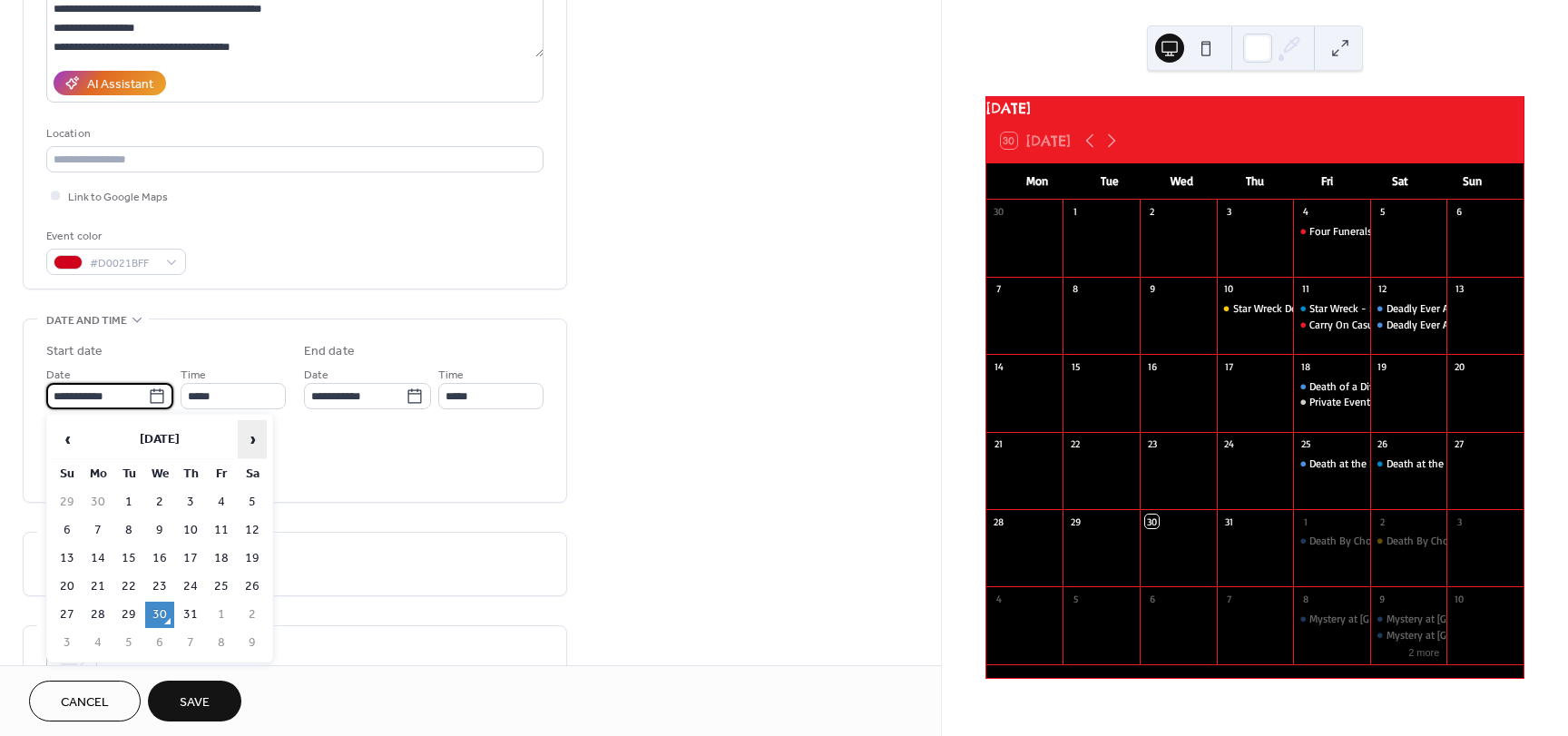 click on "›" at bounding box center (252, 439) 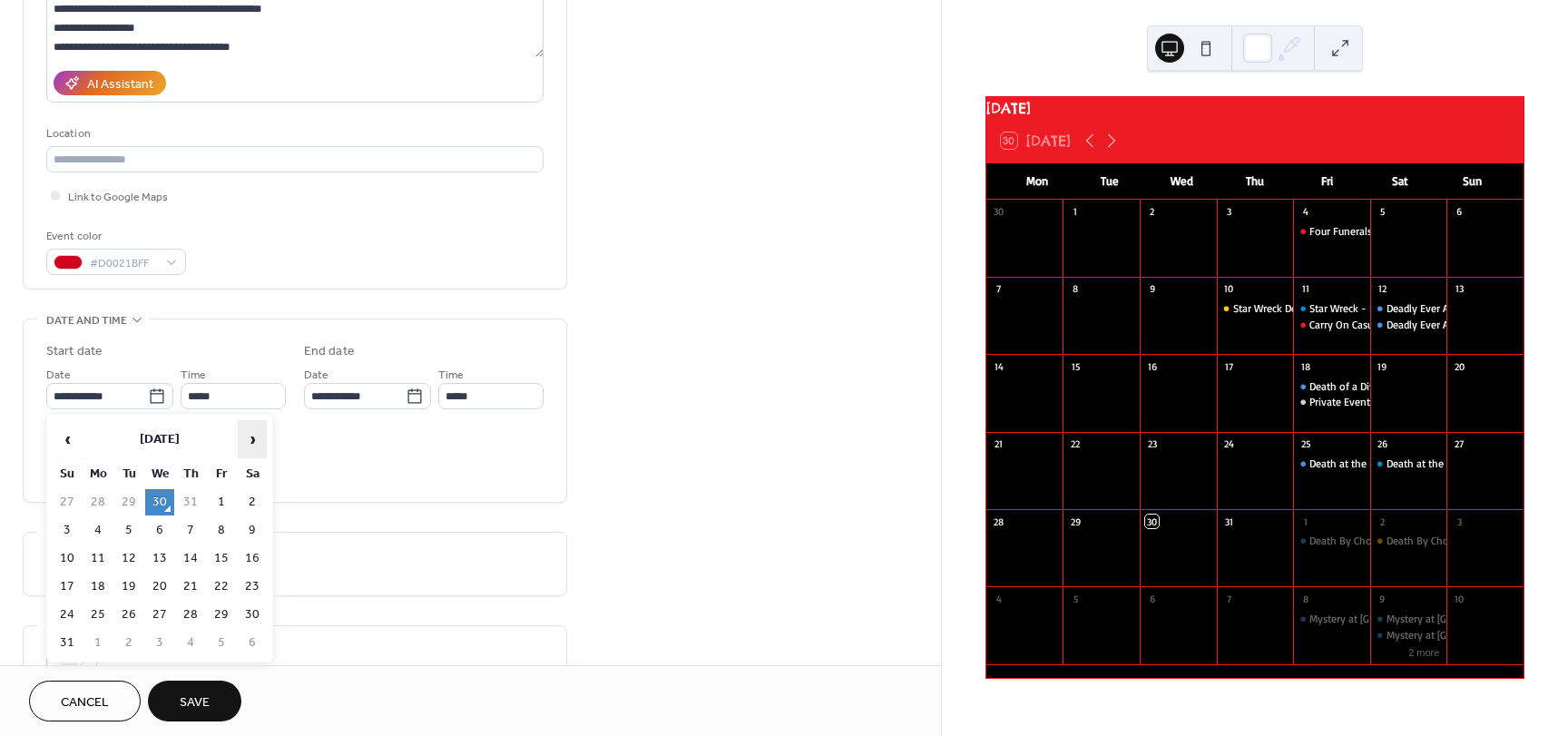 click on "›" at bounding box center [252, 439] 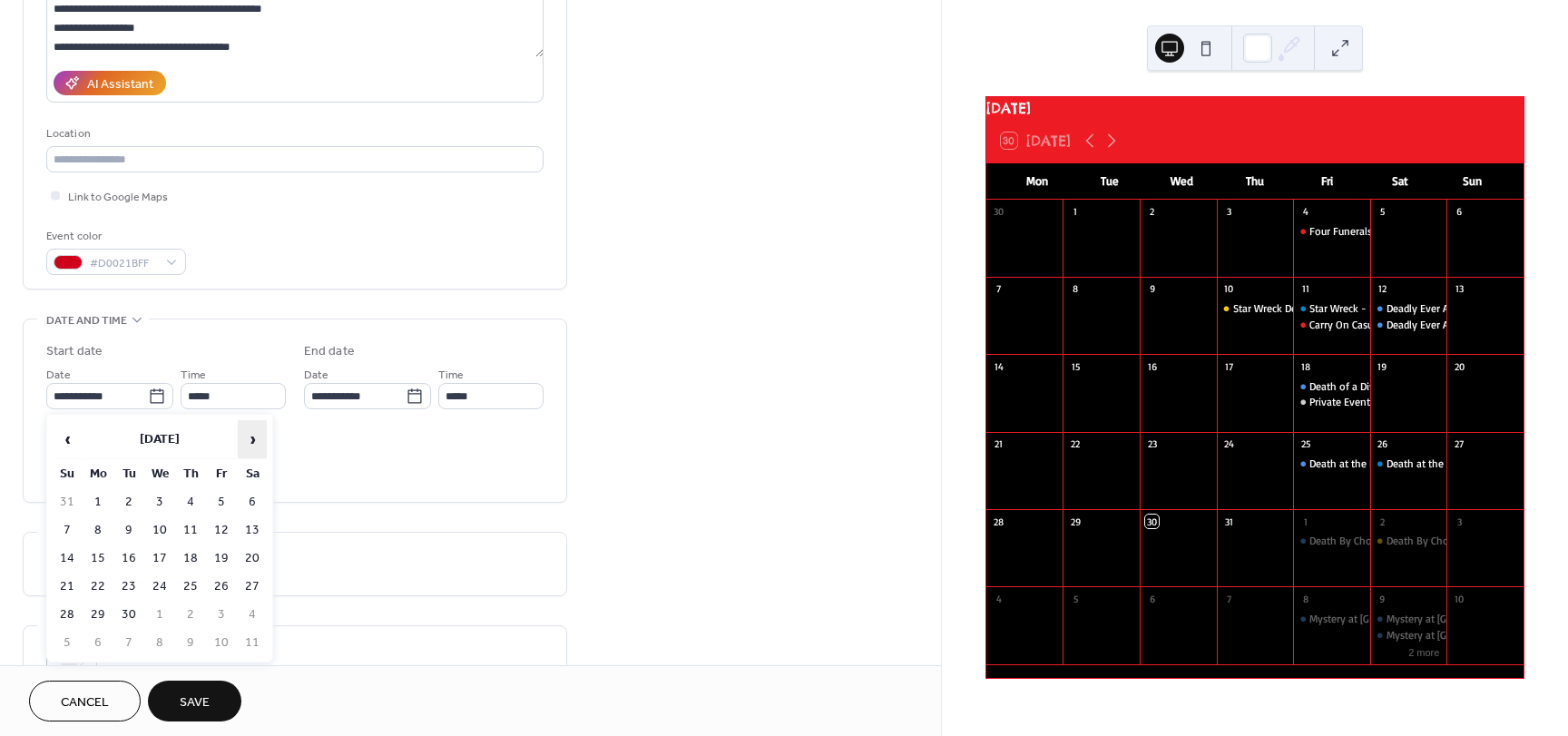 click on "›" at bounding box center (252, 439) 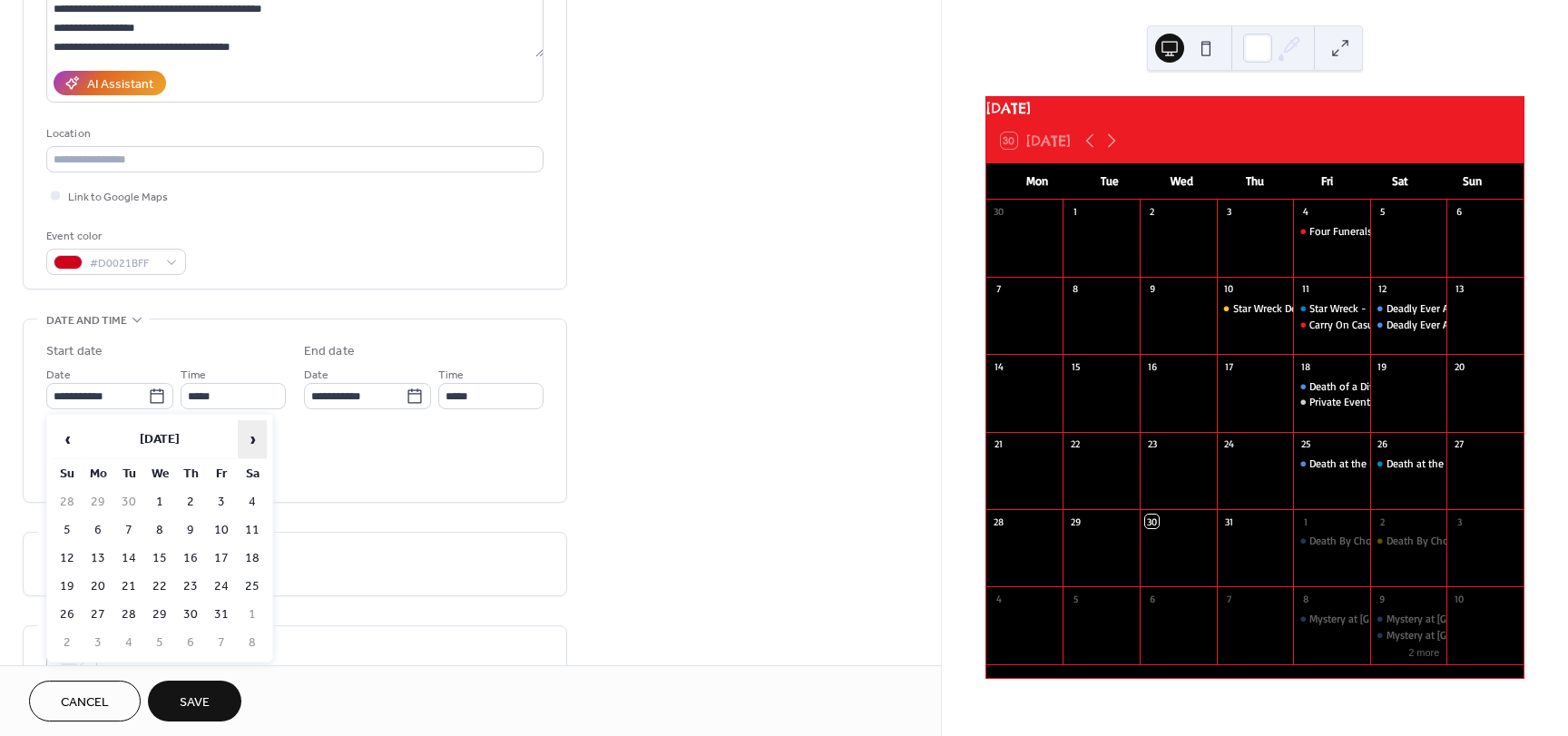 click on "›" at bounding box center (252, 439) 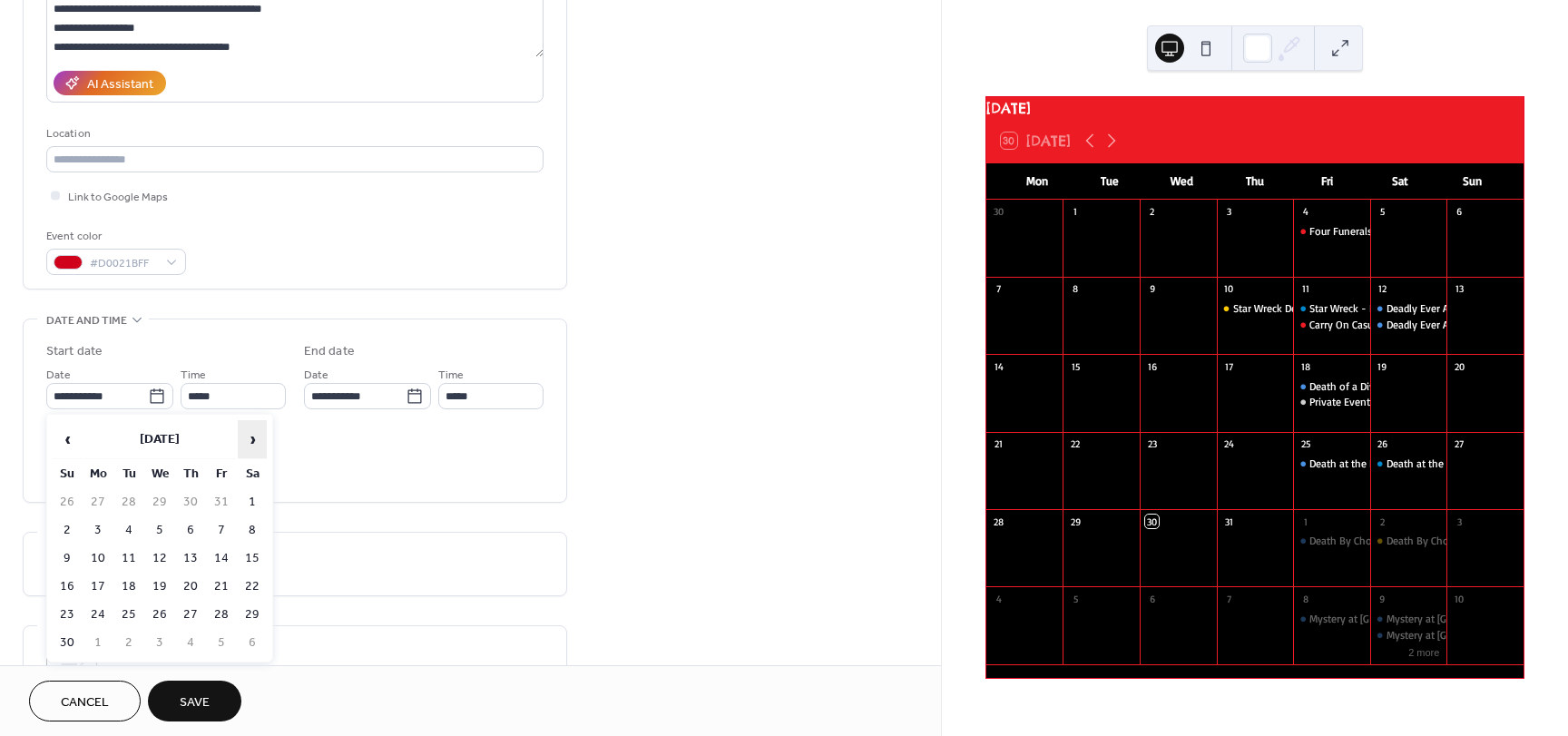 click on "›" at bounding box center (252, 439) 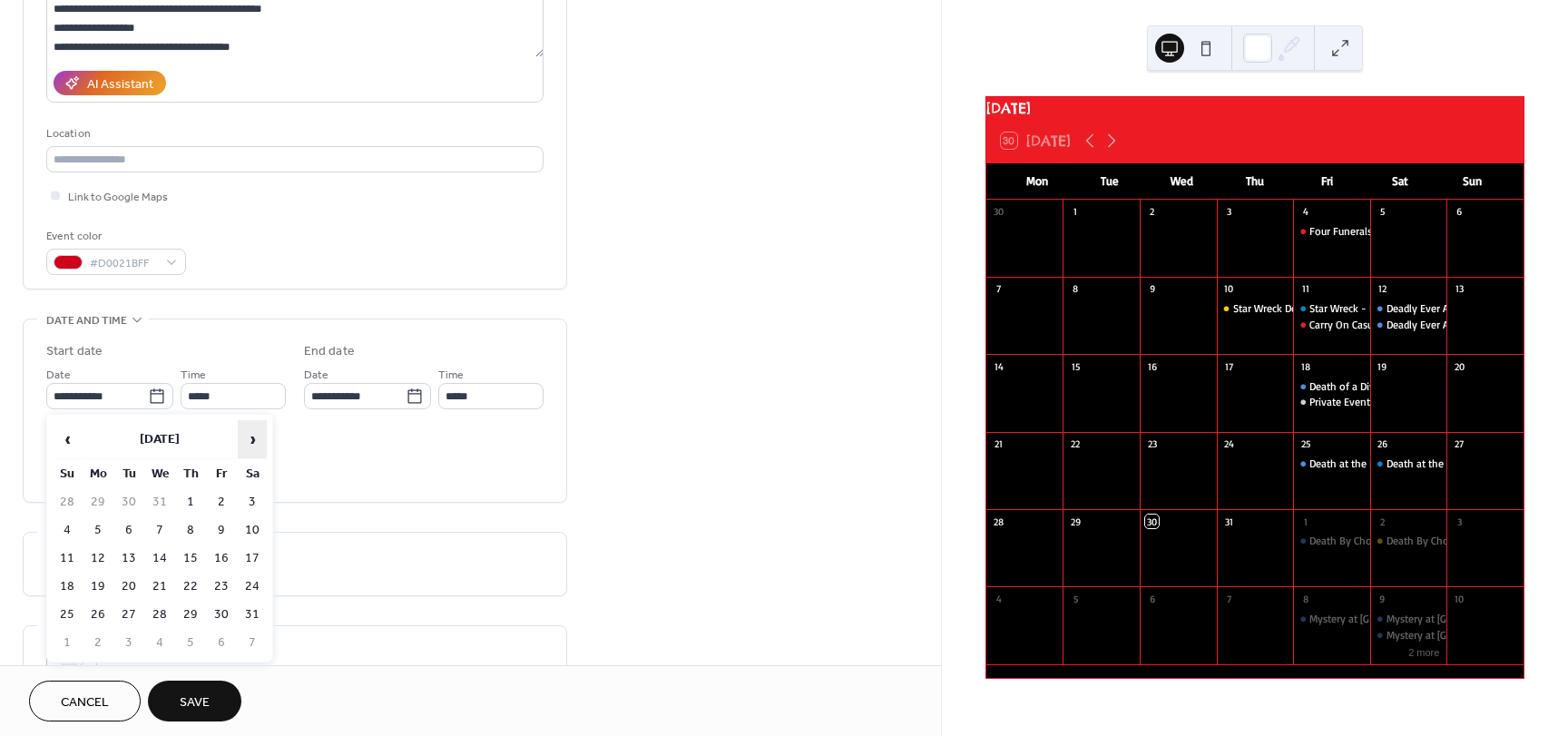 click on "›" at bounding box center (252, 439) 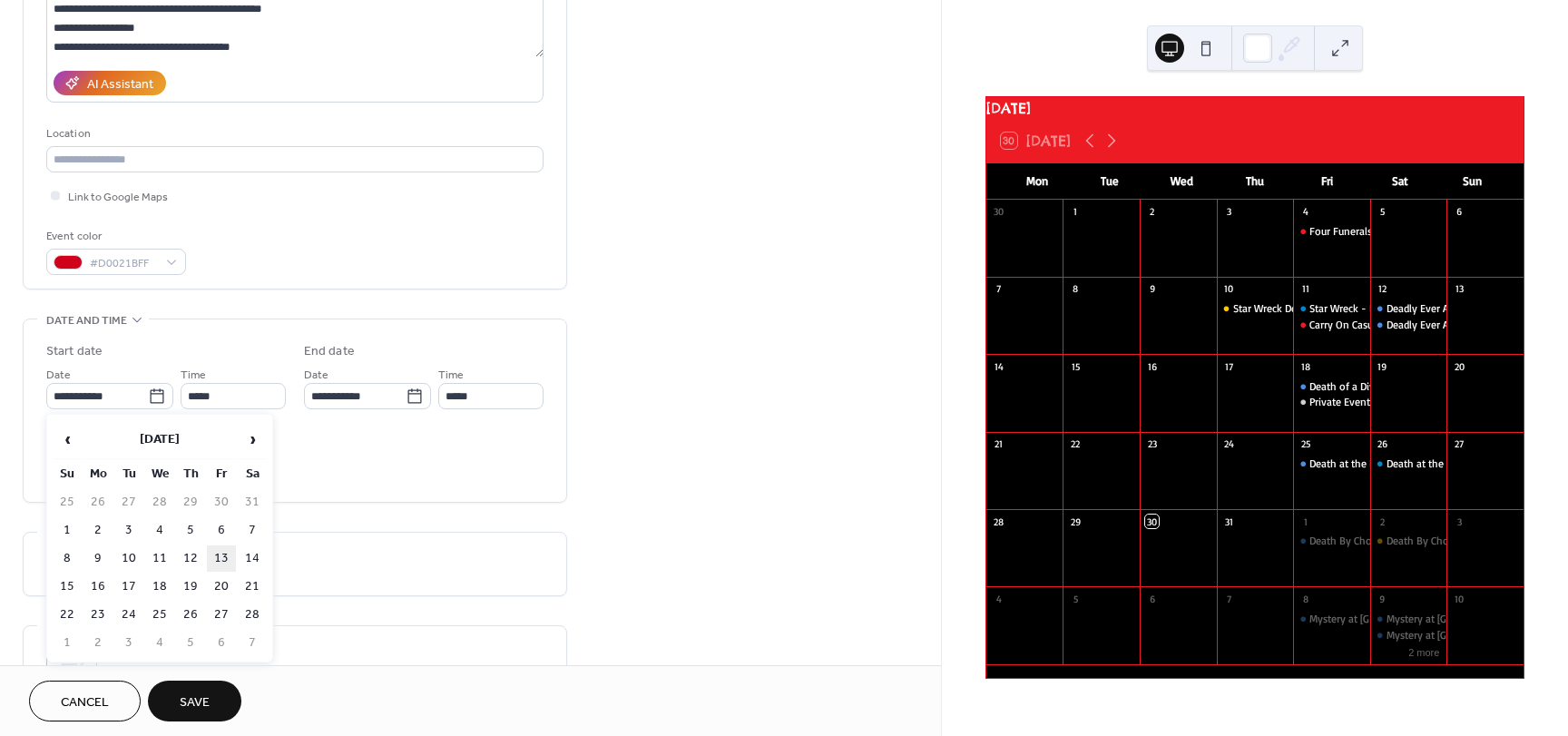 click on "13" at bounding box center (221, 558) 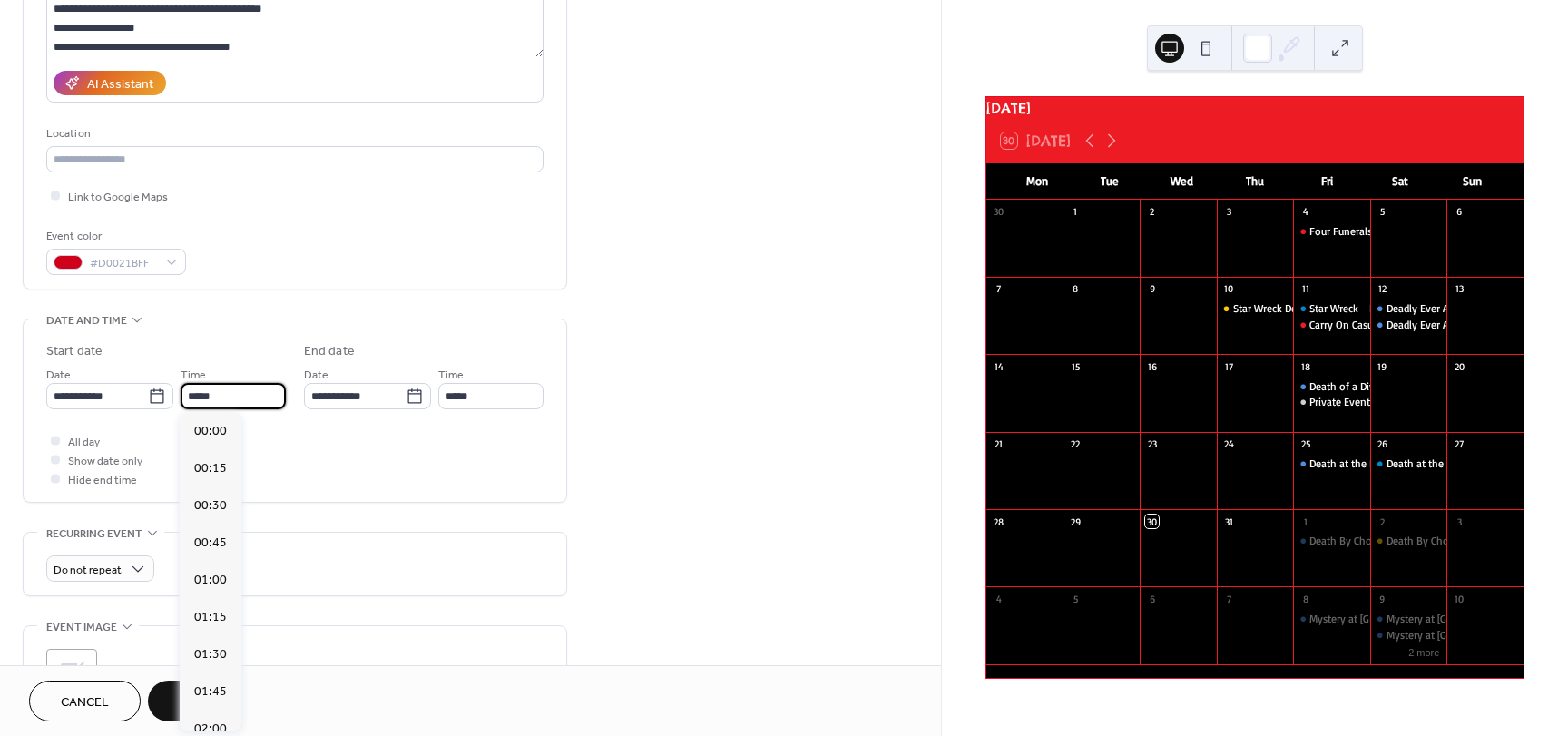 click on "*****" at bounding box center (233, 396) 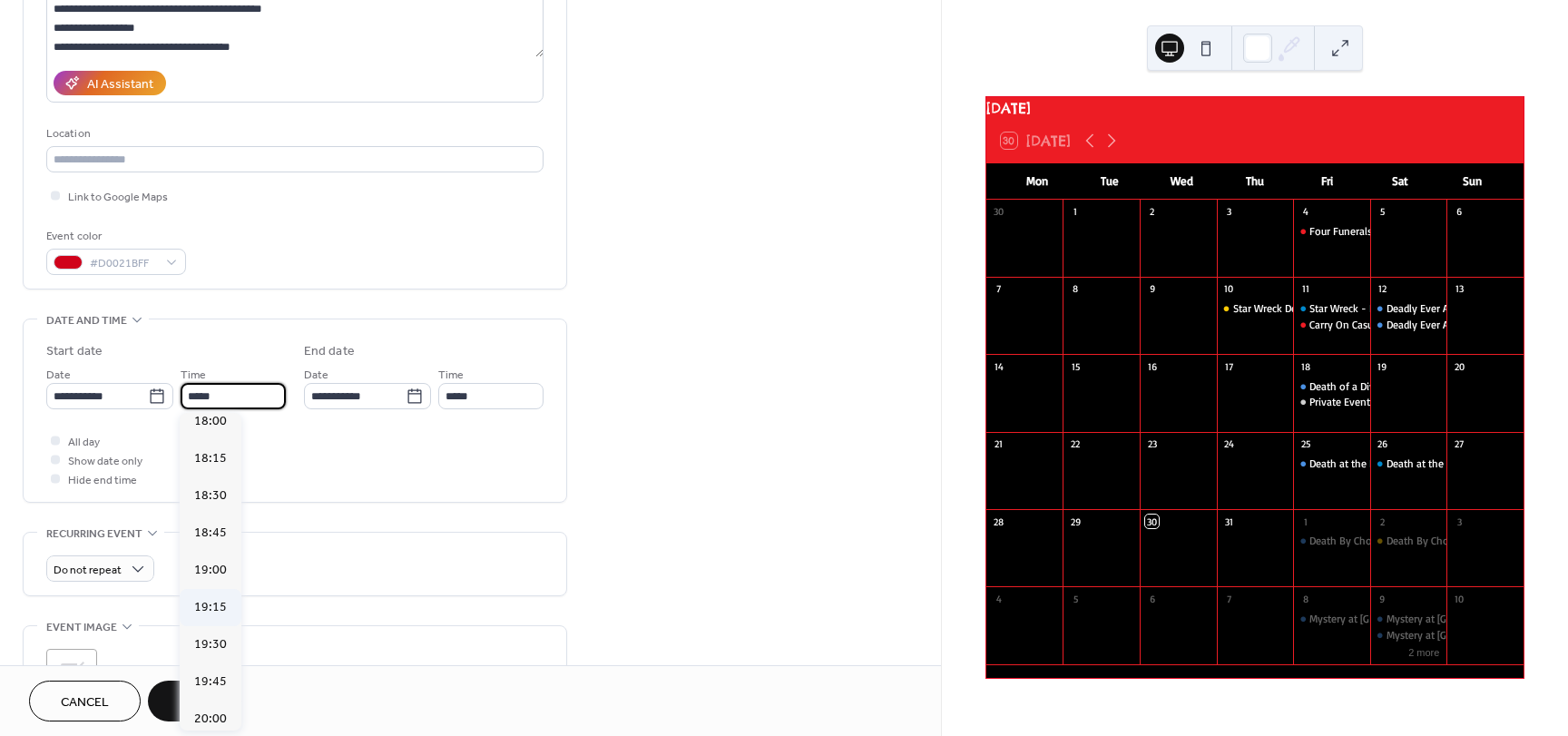 scroll, scrollTop: 2694, scrollLeft: 0, axis: vertical 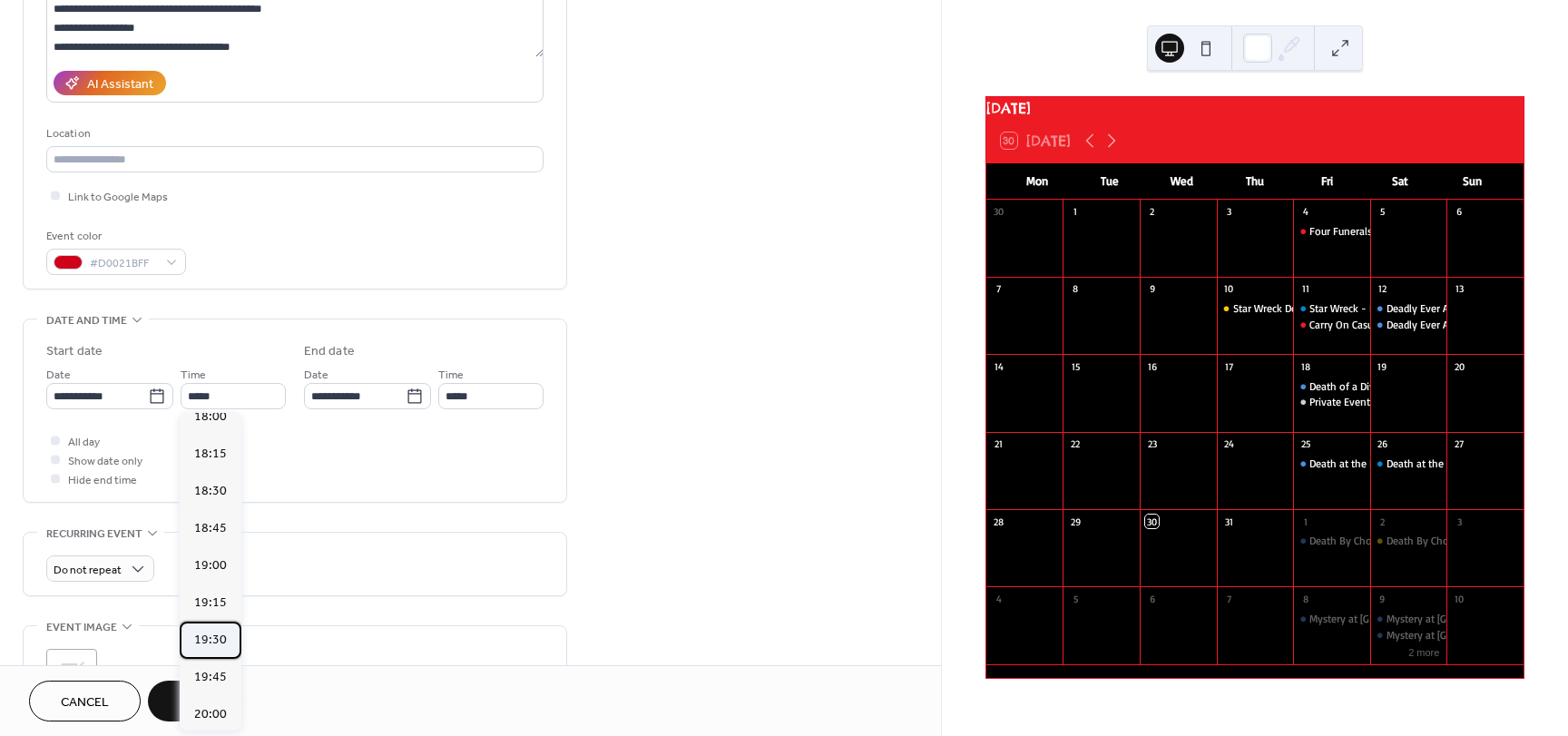 click on "19:30" at bounding box center [211, 640] 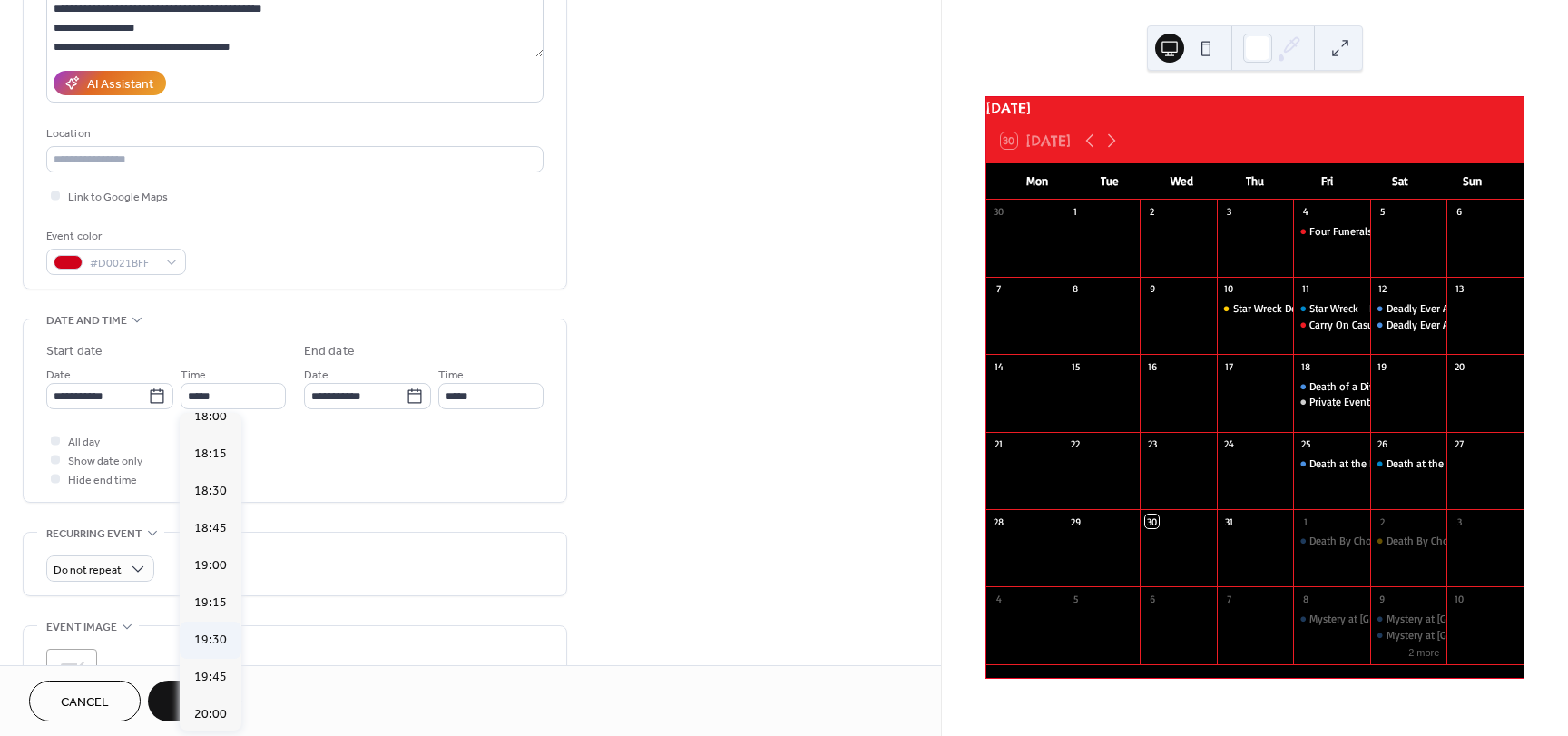 type on "*****" 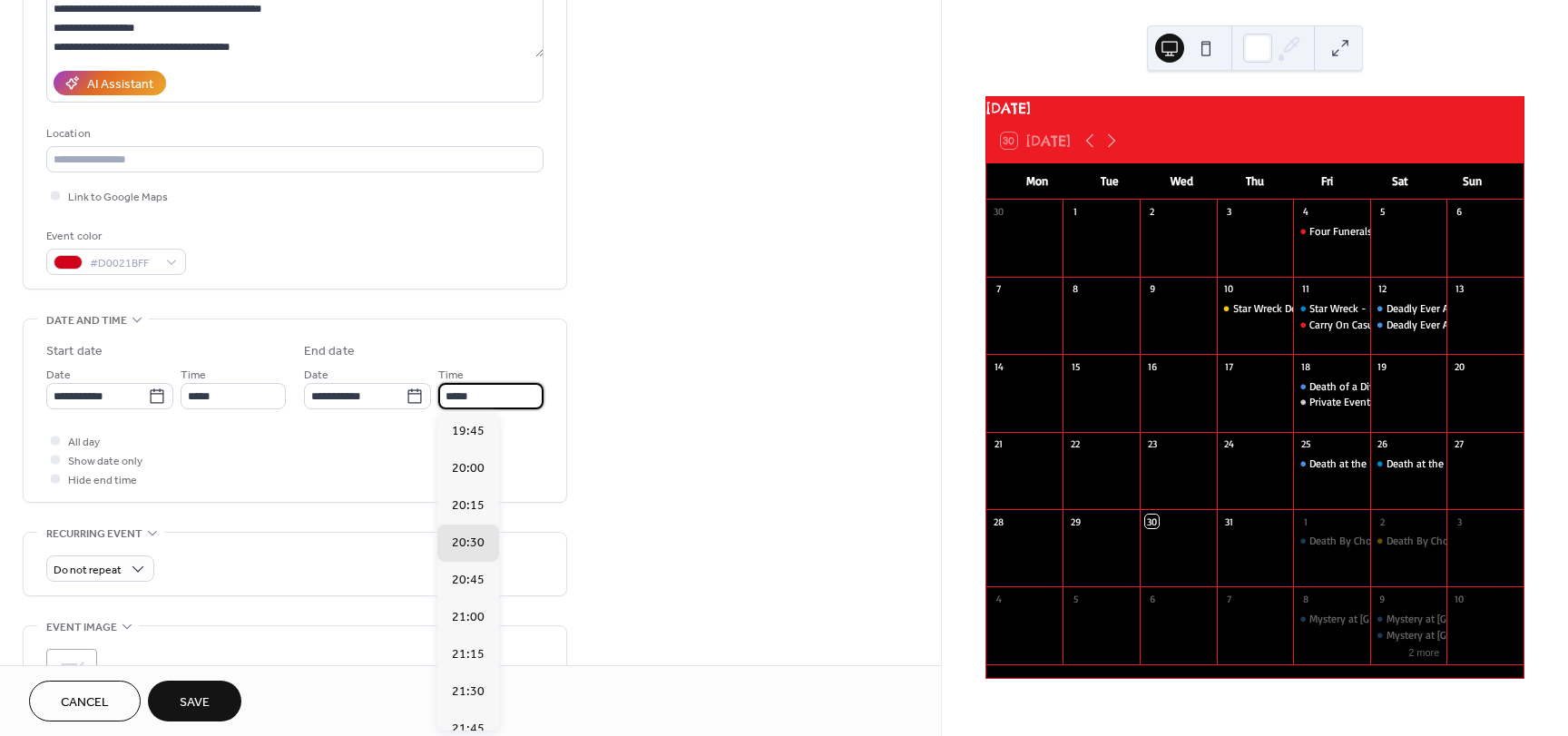 click on "*****" at bounding box center (491, 396) 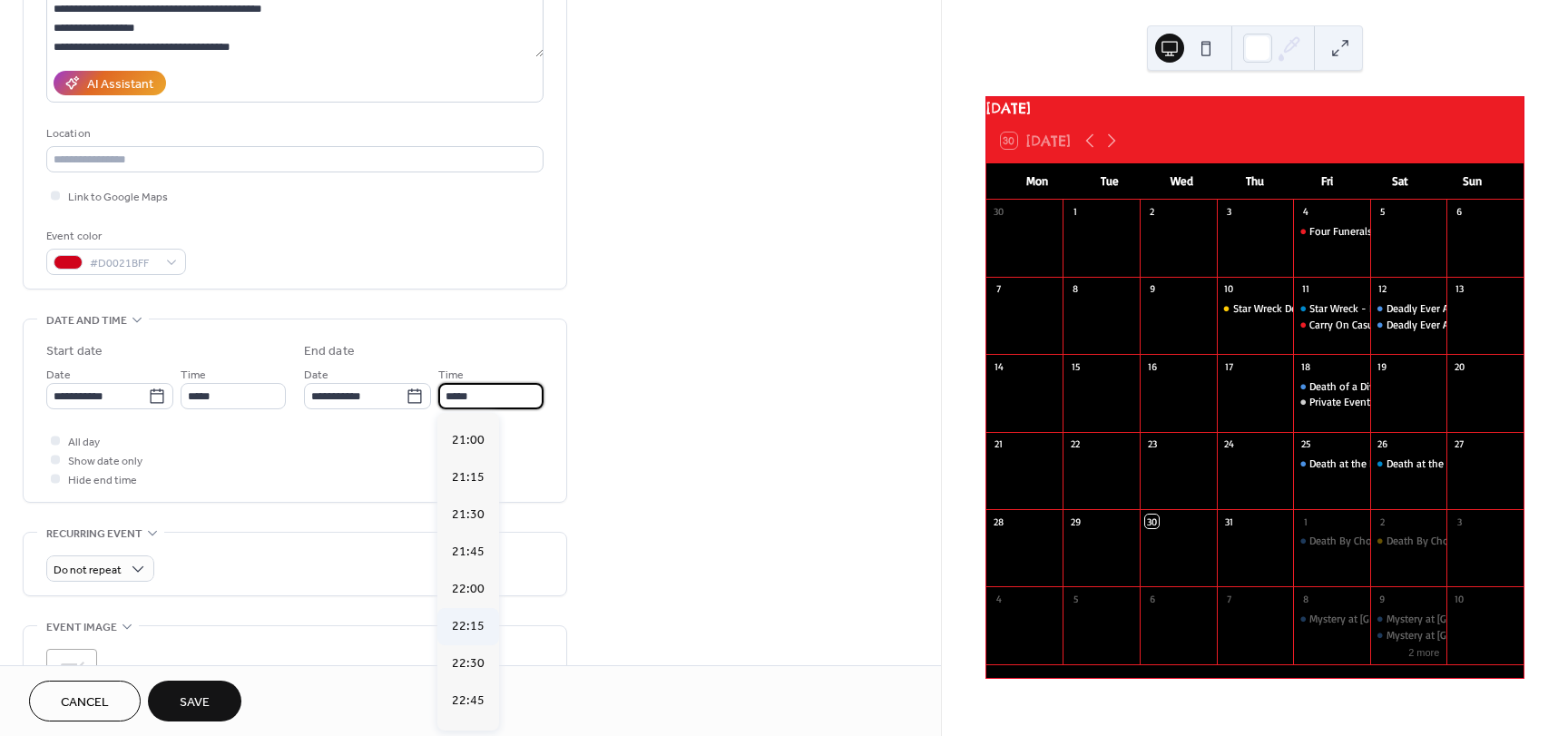 scroll, scrollTop: 182, scrollLeft: 0, axis: vertical 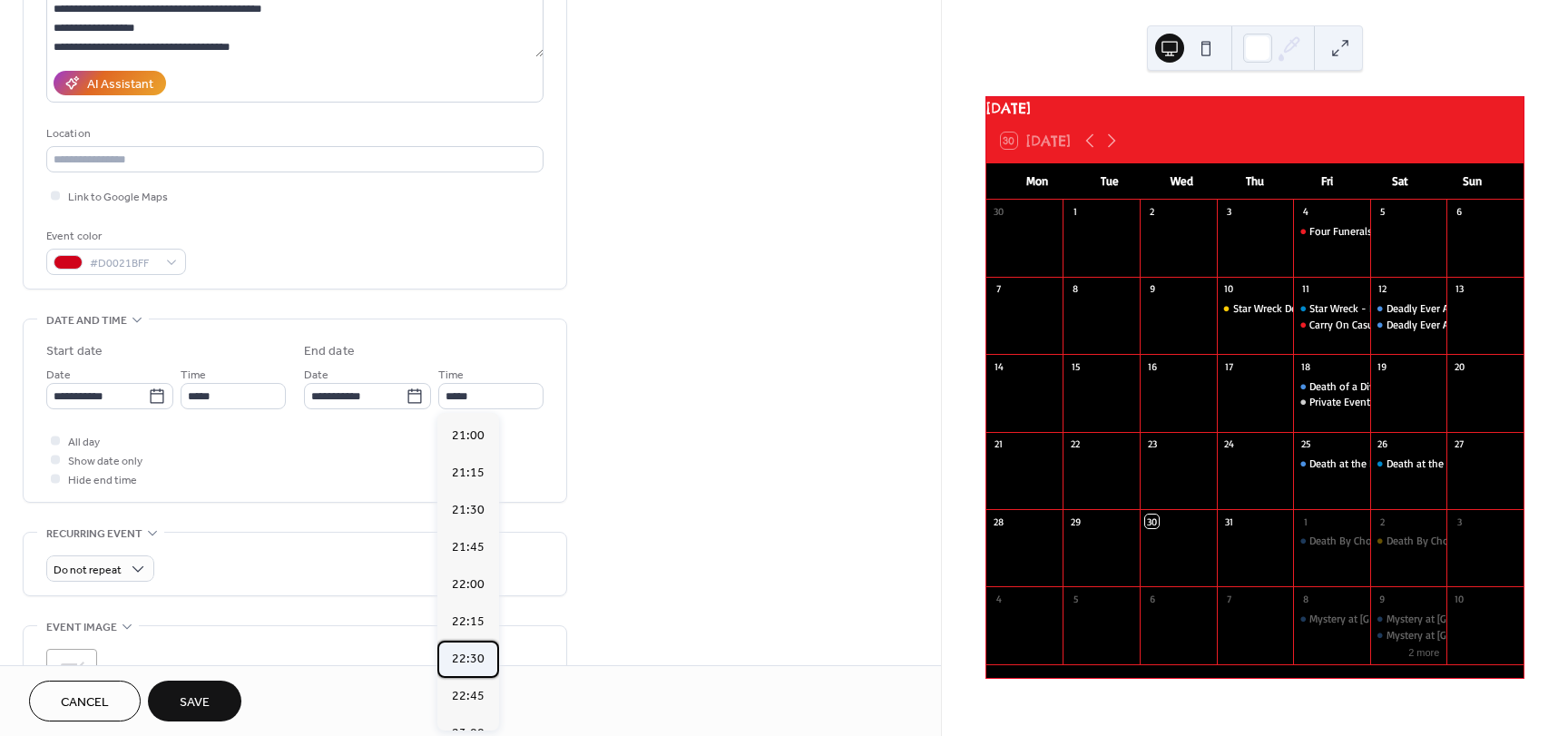 click on "22:30" at bounding box center (468, 659) 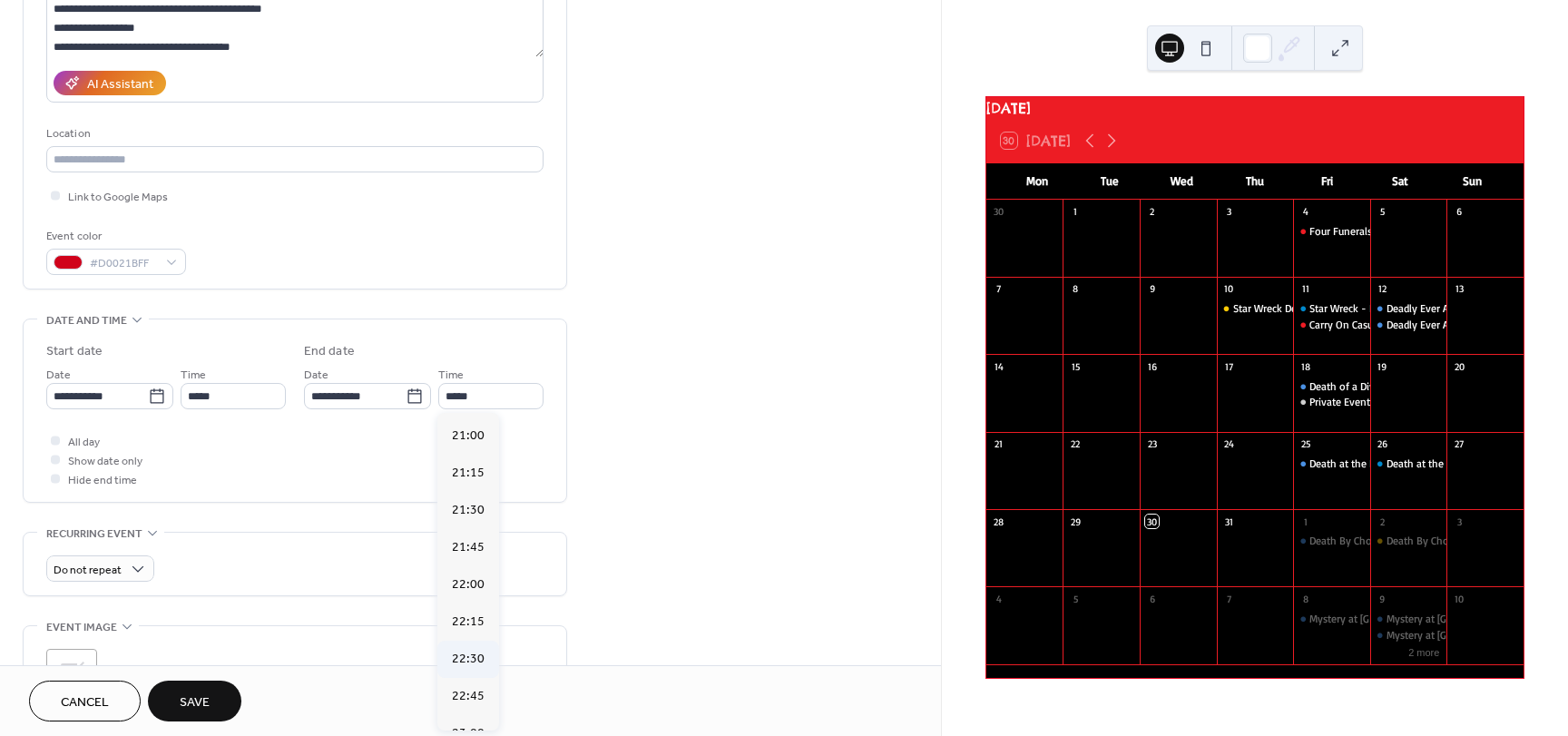 type on "*****" 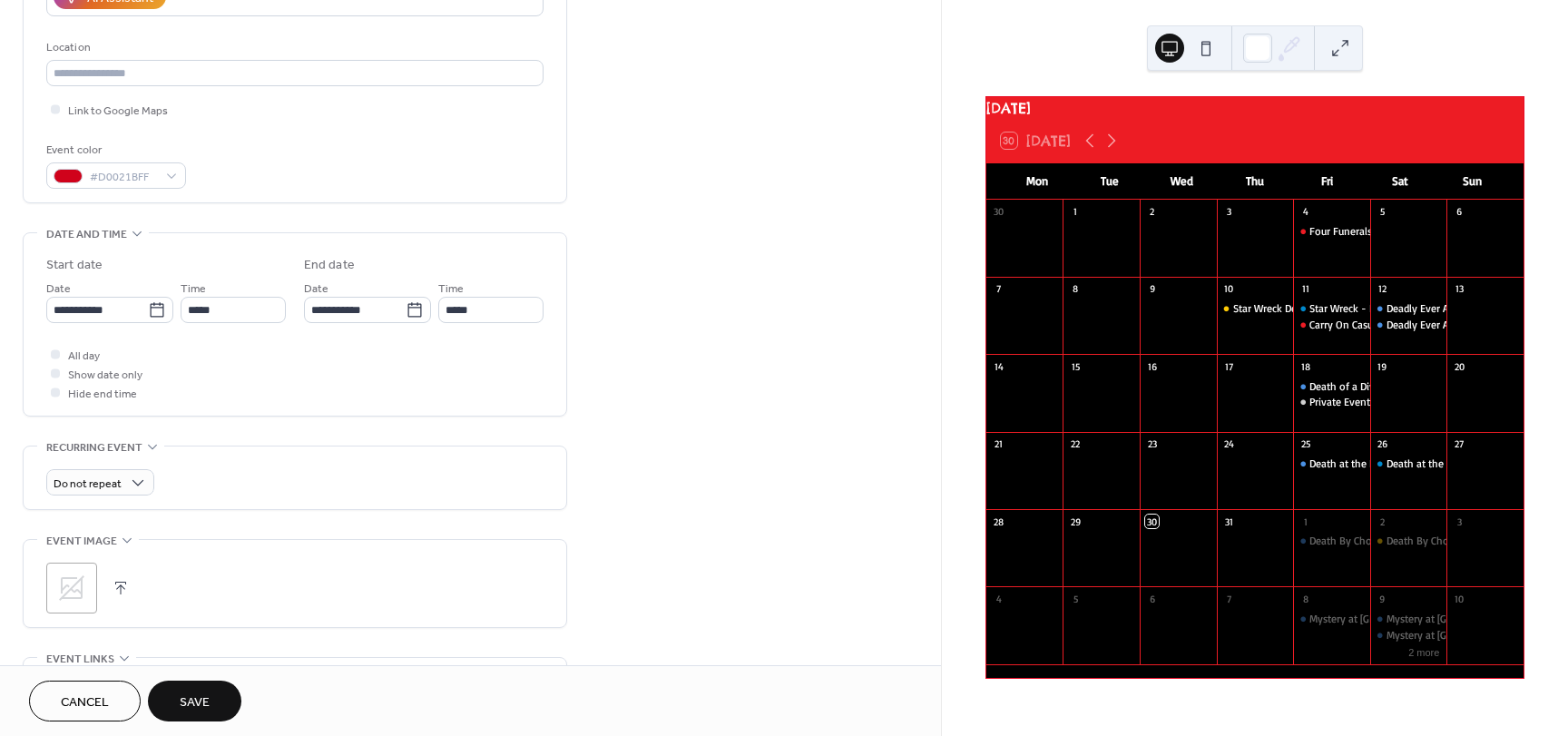 scroll, scrollTop: 363, scrollLeft: 0, axis: vertical 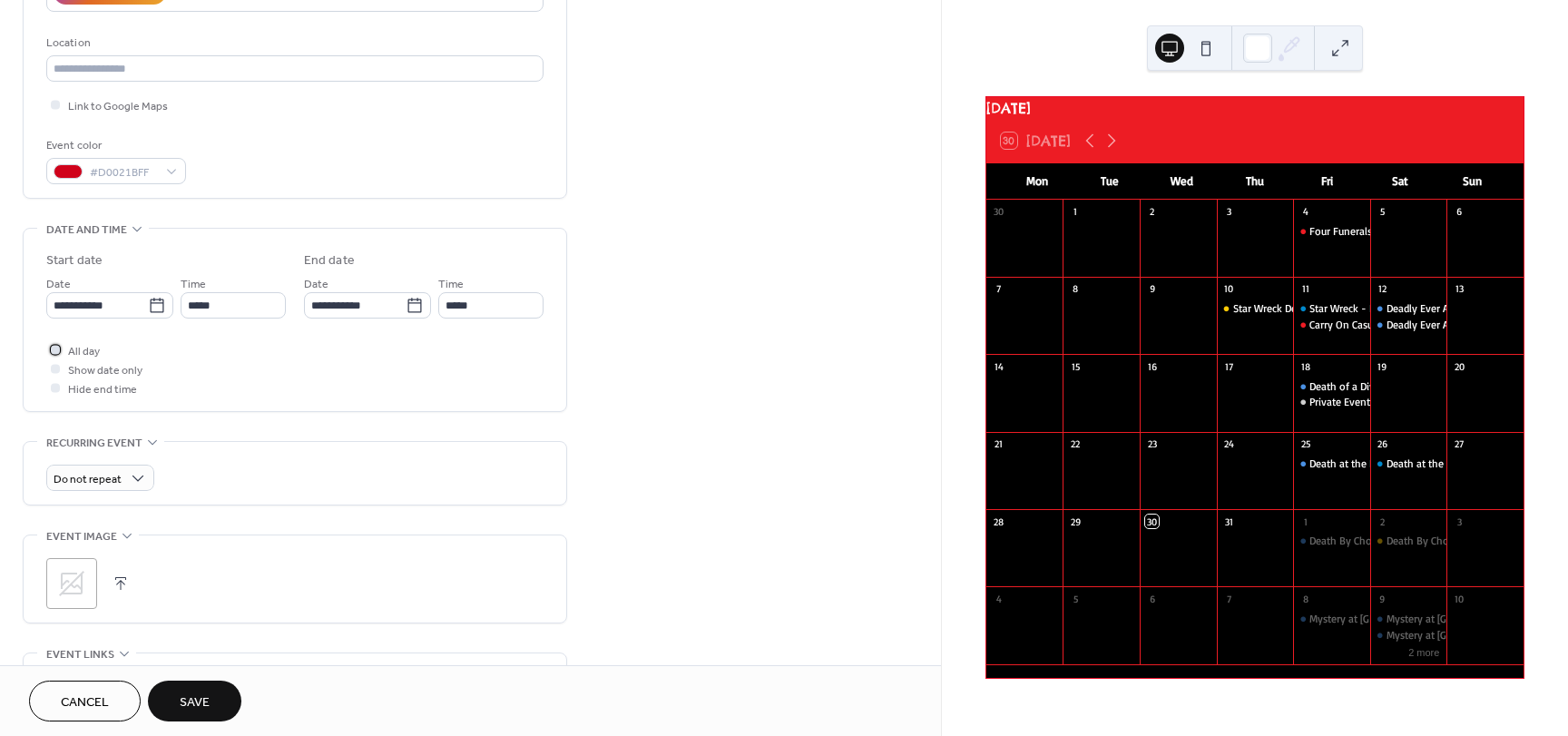 click at bounding box center [55, 349] 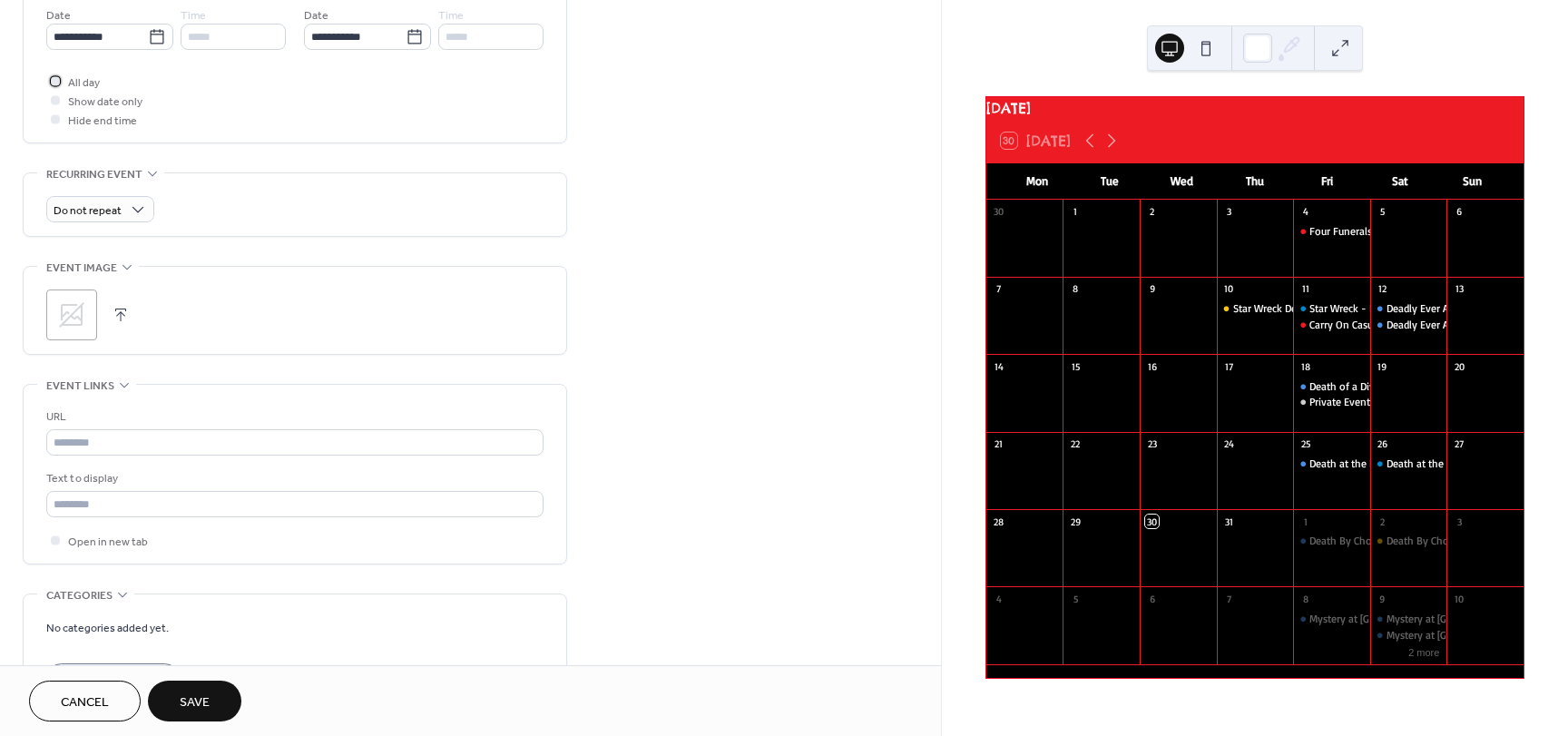 scroll, scrollTop: 635, scrollLeft: 0, axis: vertical 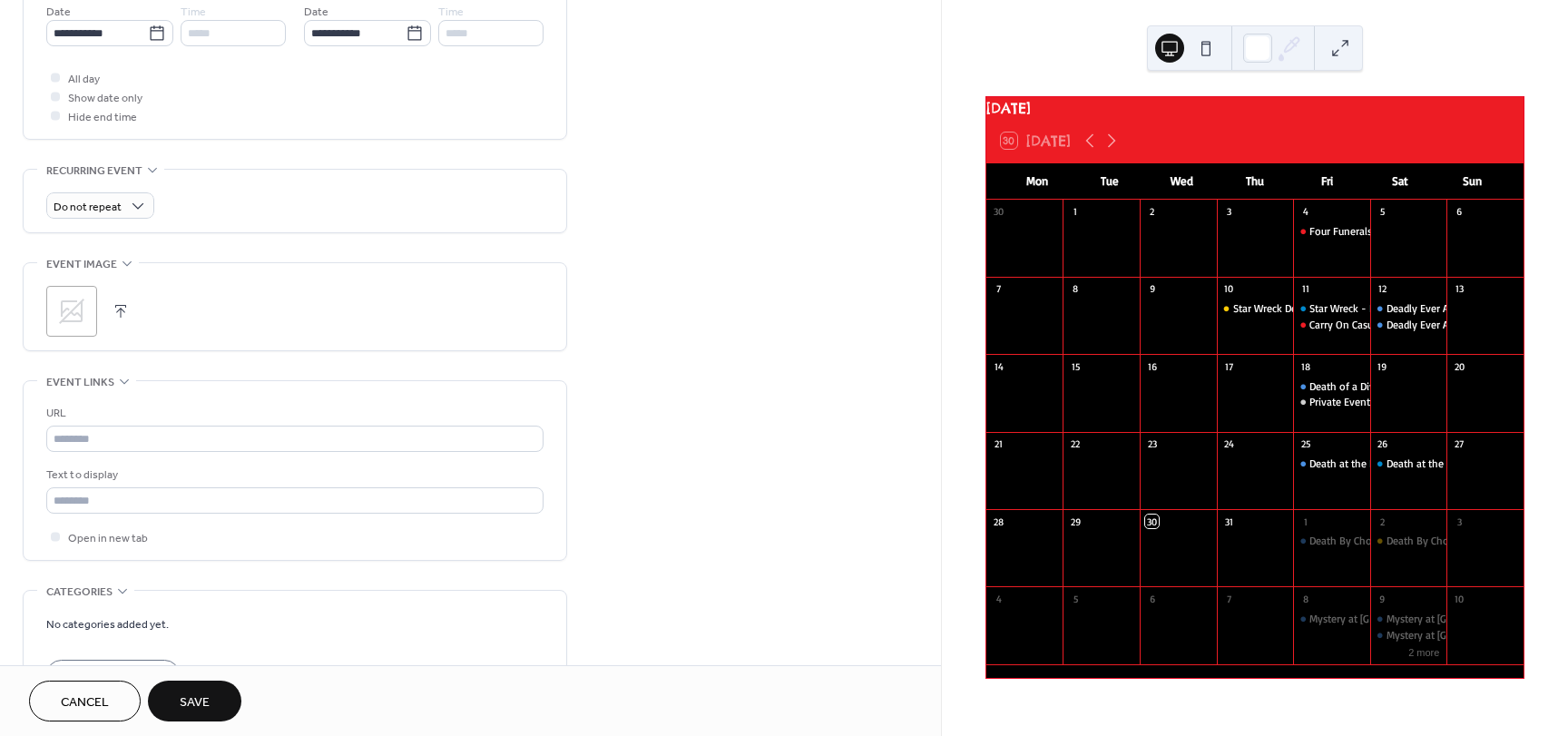 click at bounding box center (121, 311) 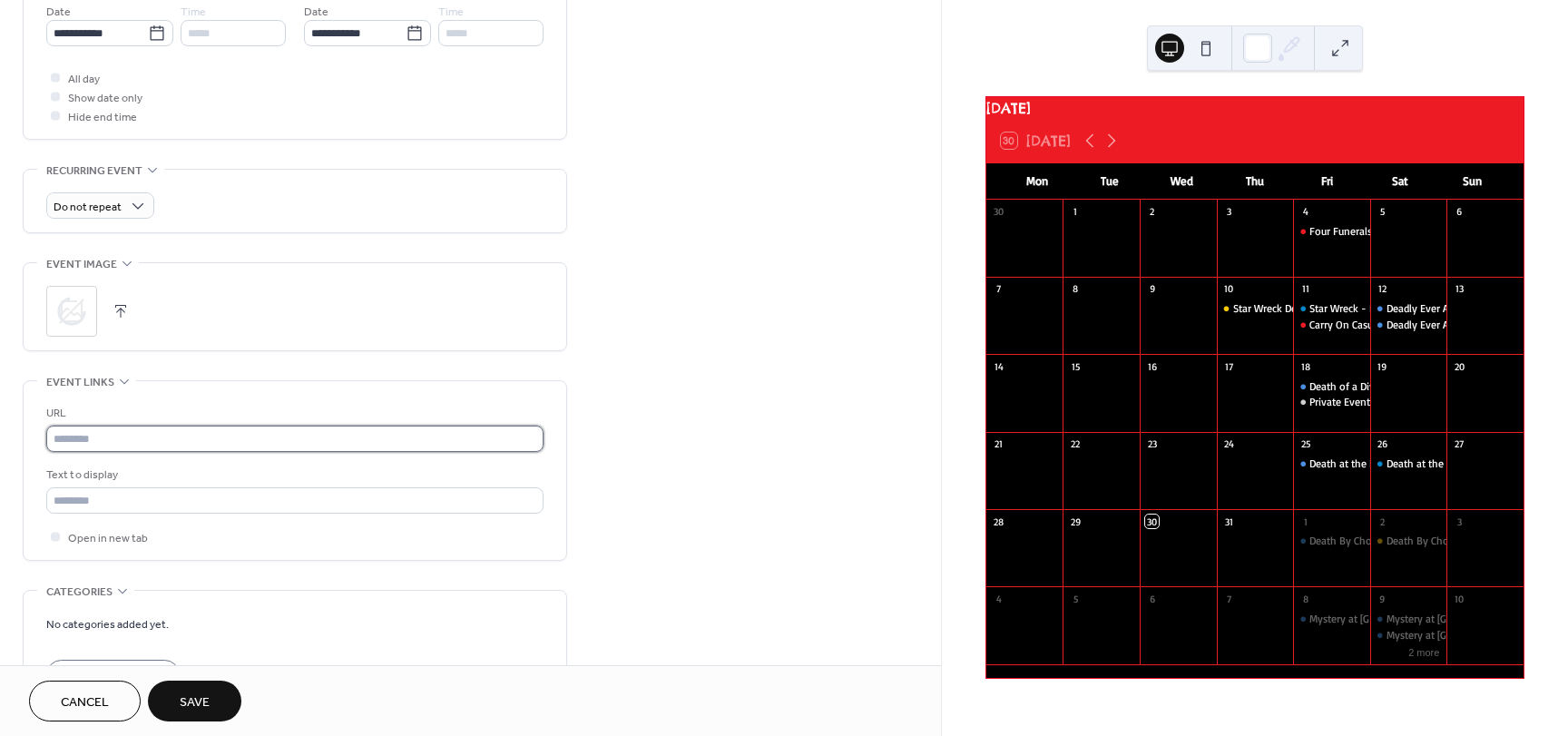 click at bounding box center [295, 438] 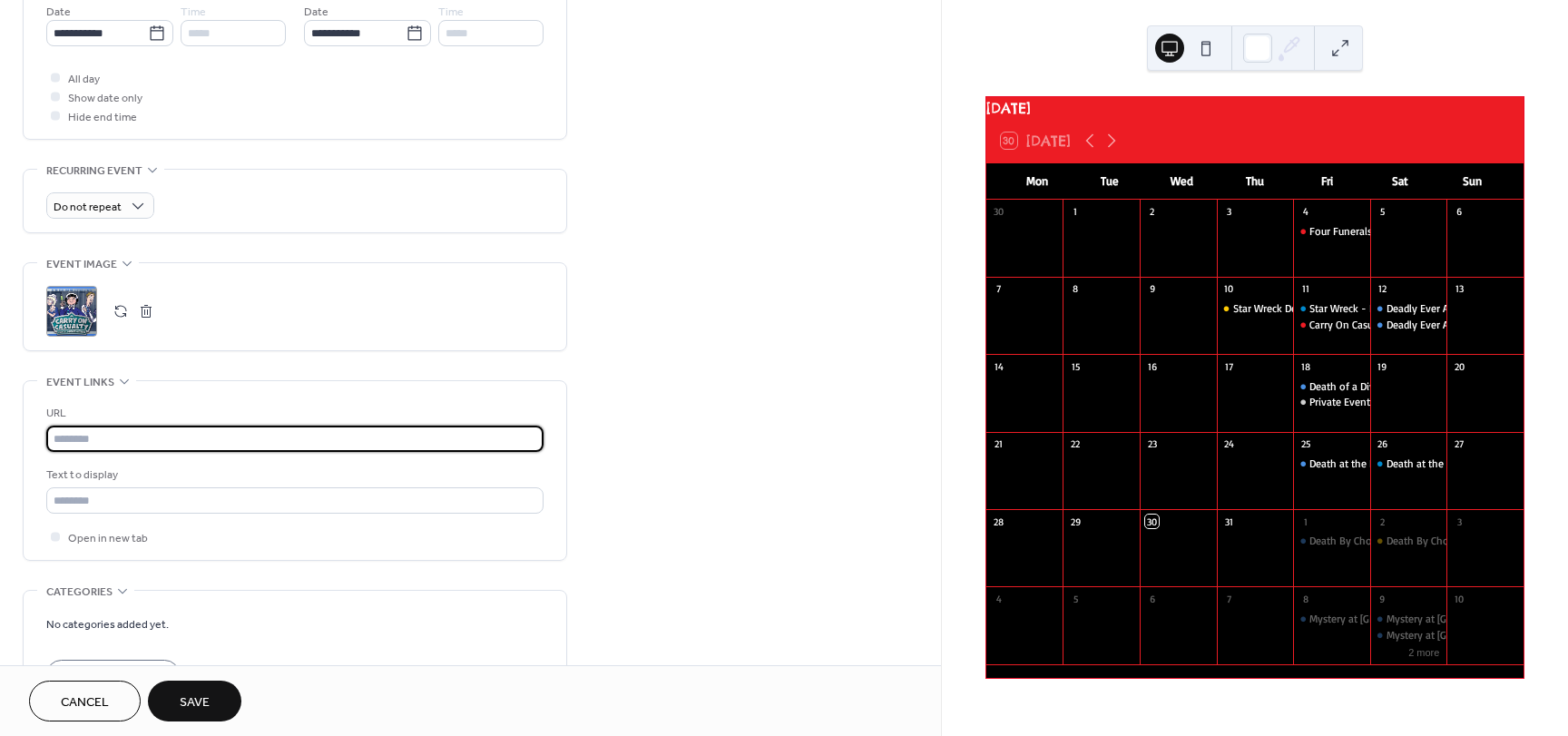 click at bounding box center [295, 438] 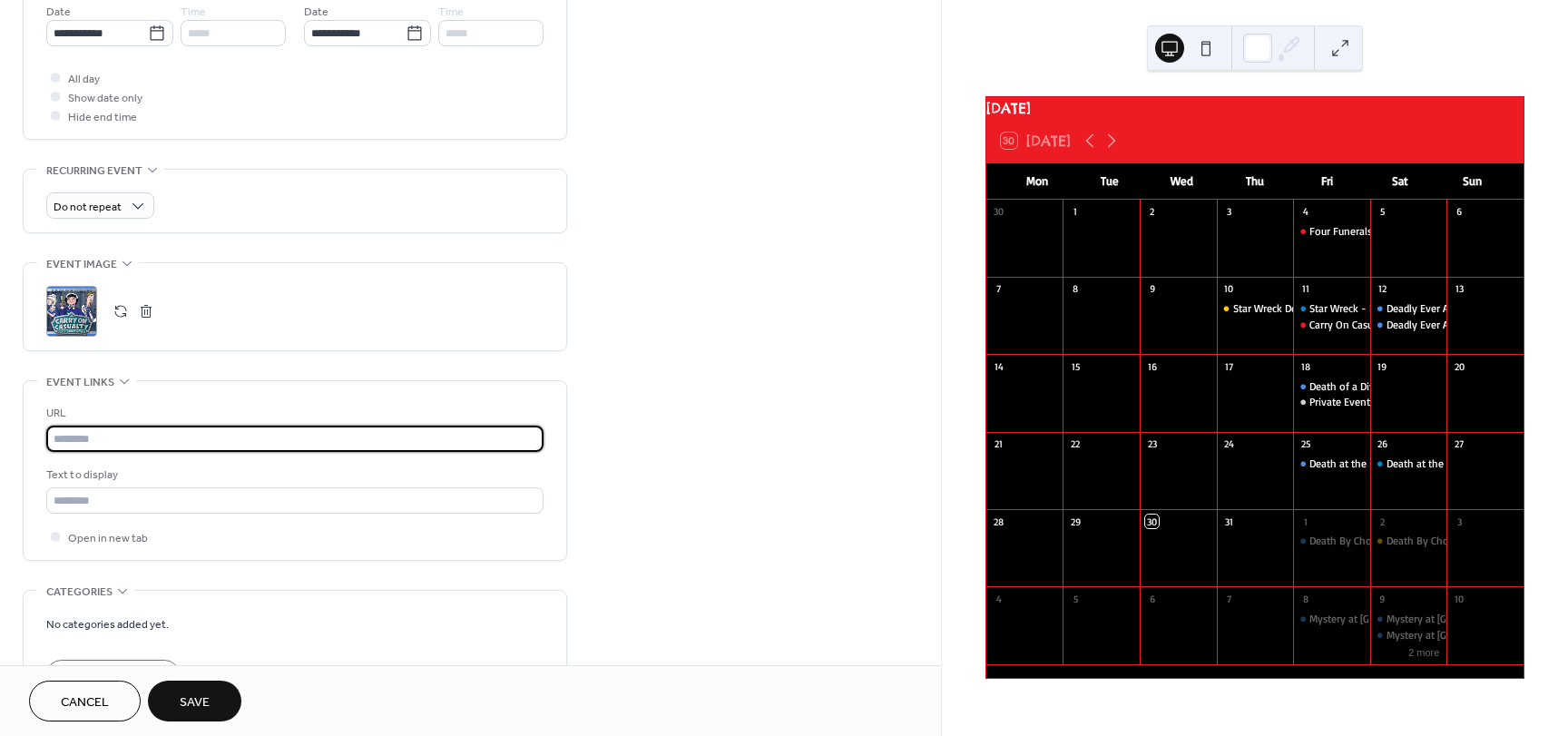 paste on "**********" 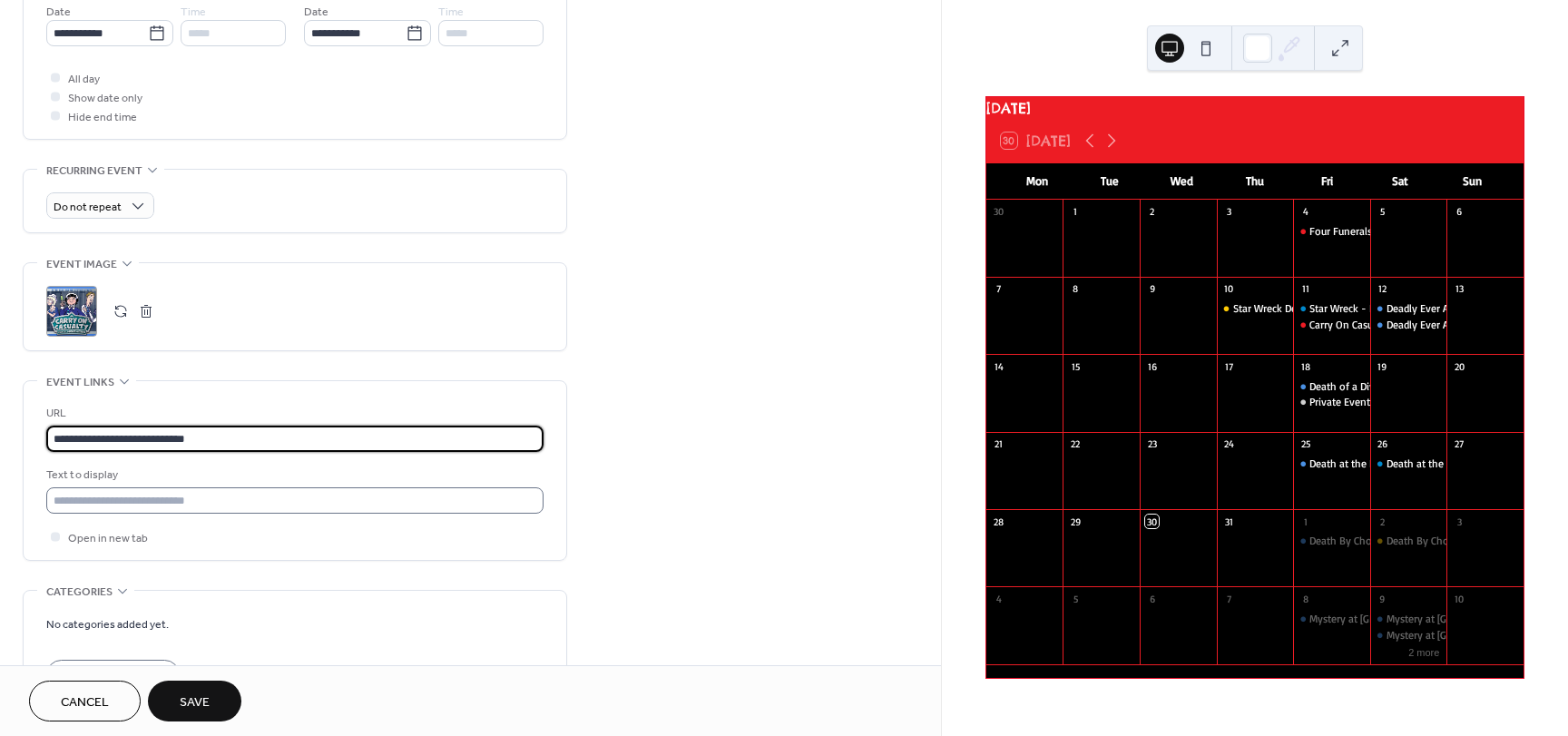 type on "**********" 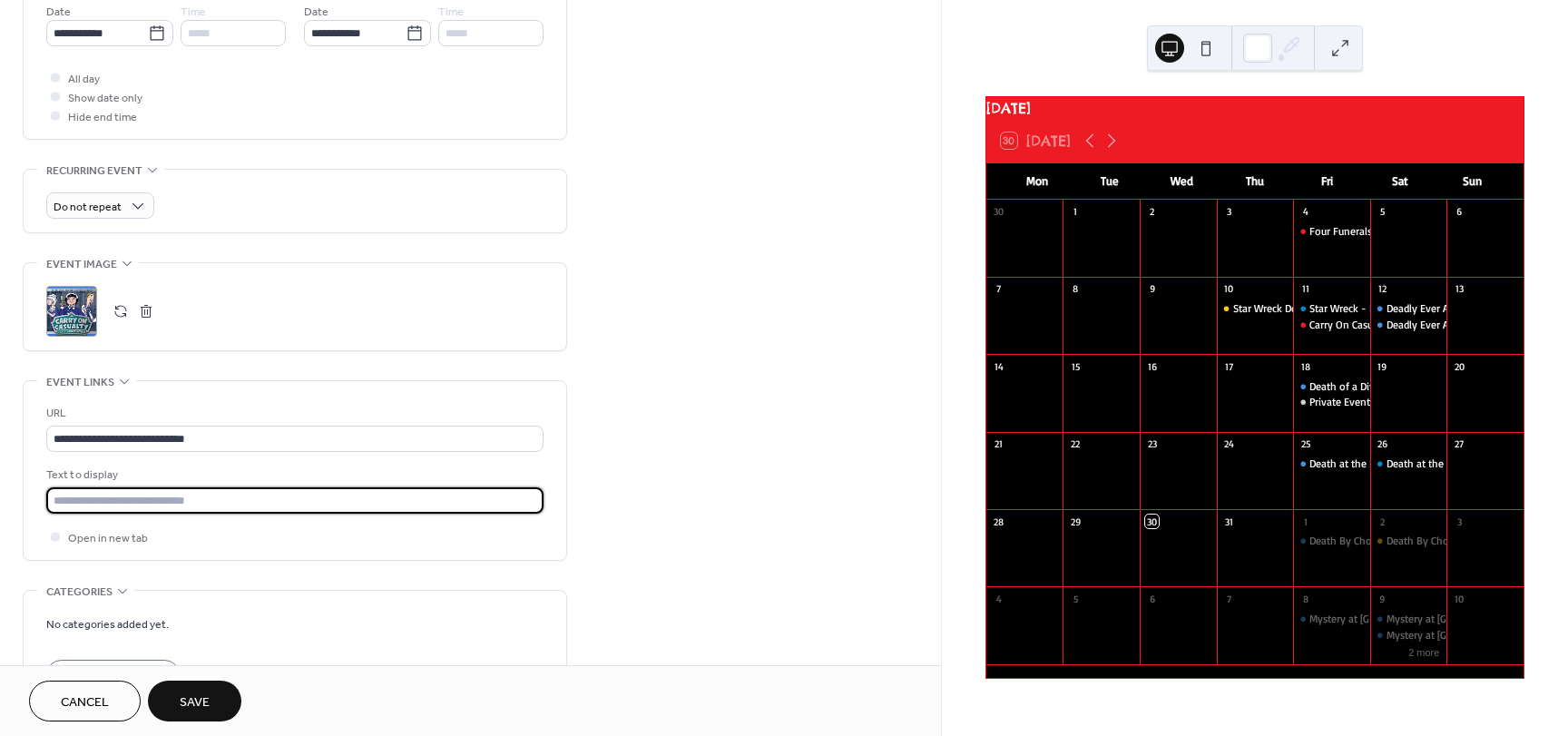click at bounding box center (295, 500) 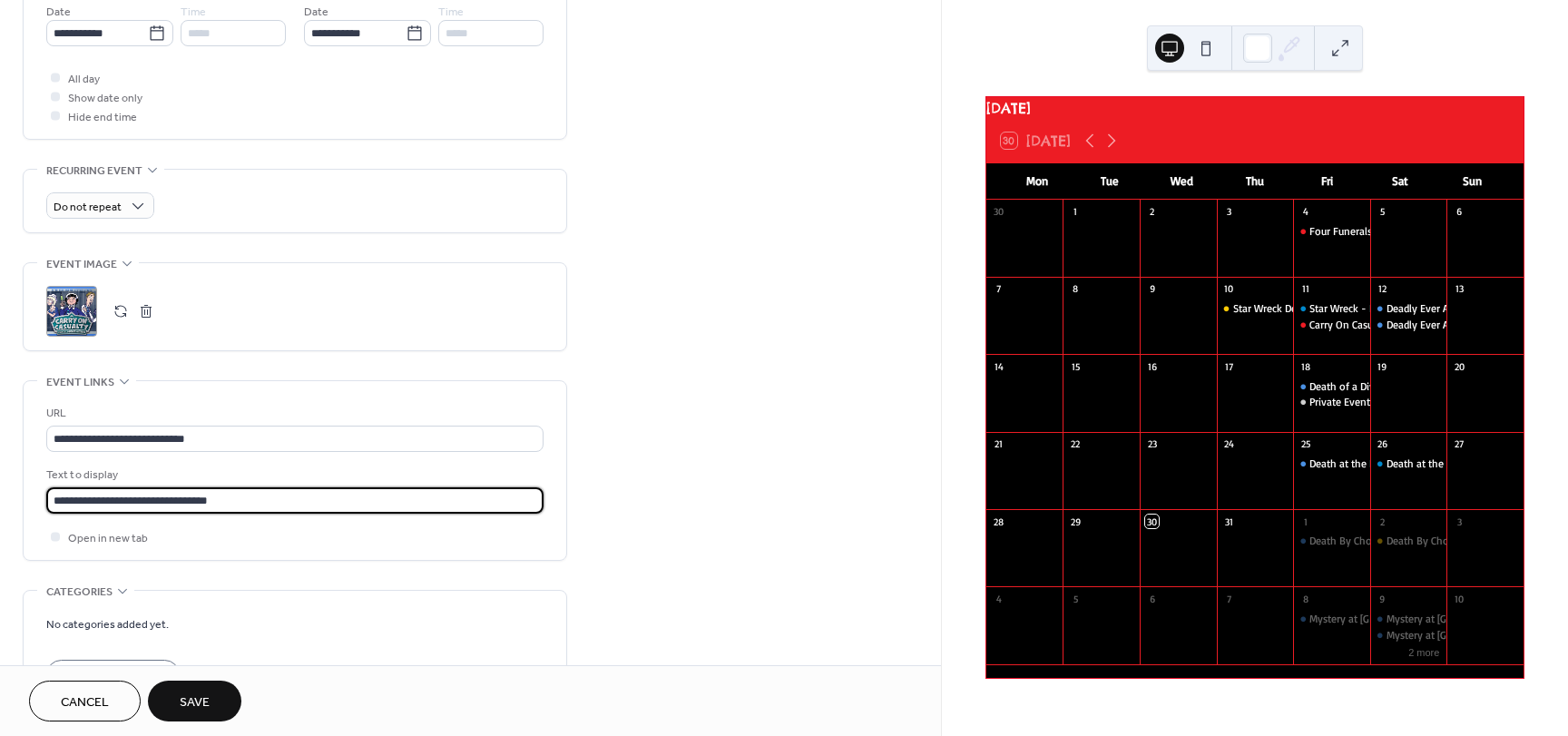 scroll, scrollTop: 1, scrollLeft: 0, axis: vertical 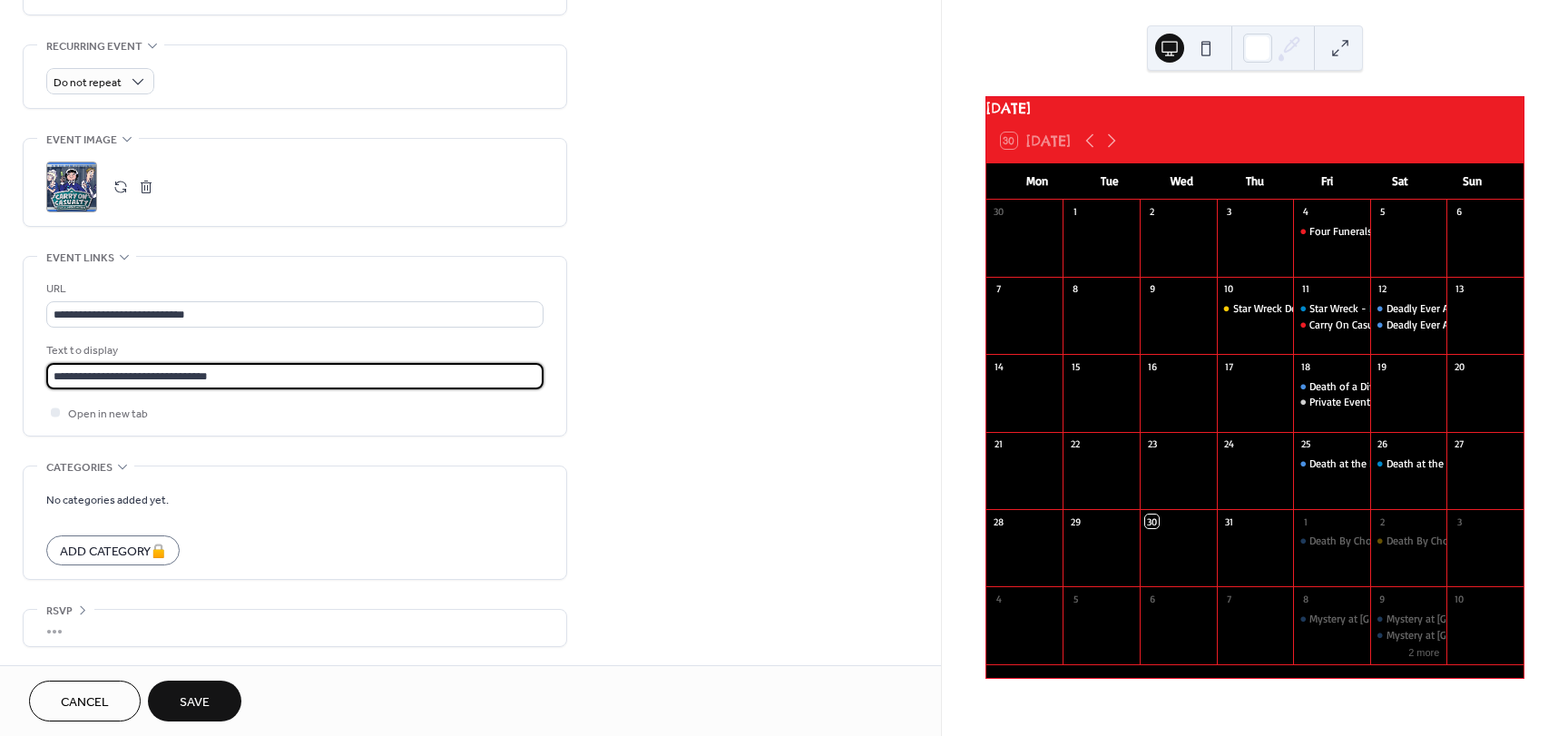 type on "**********" 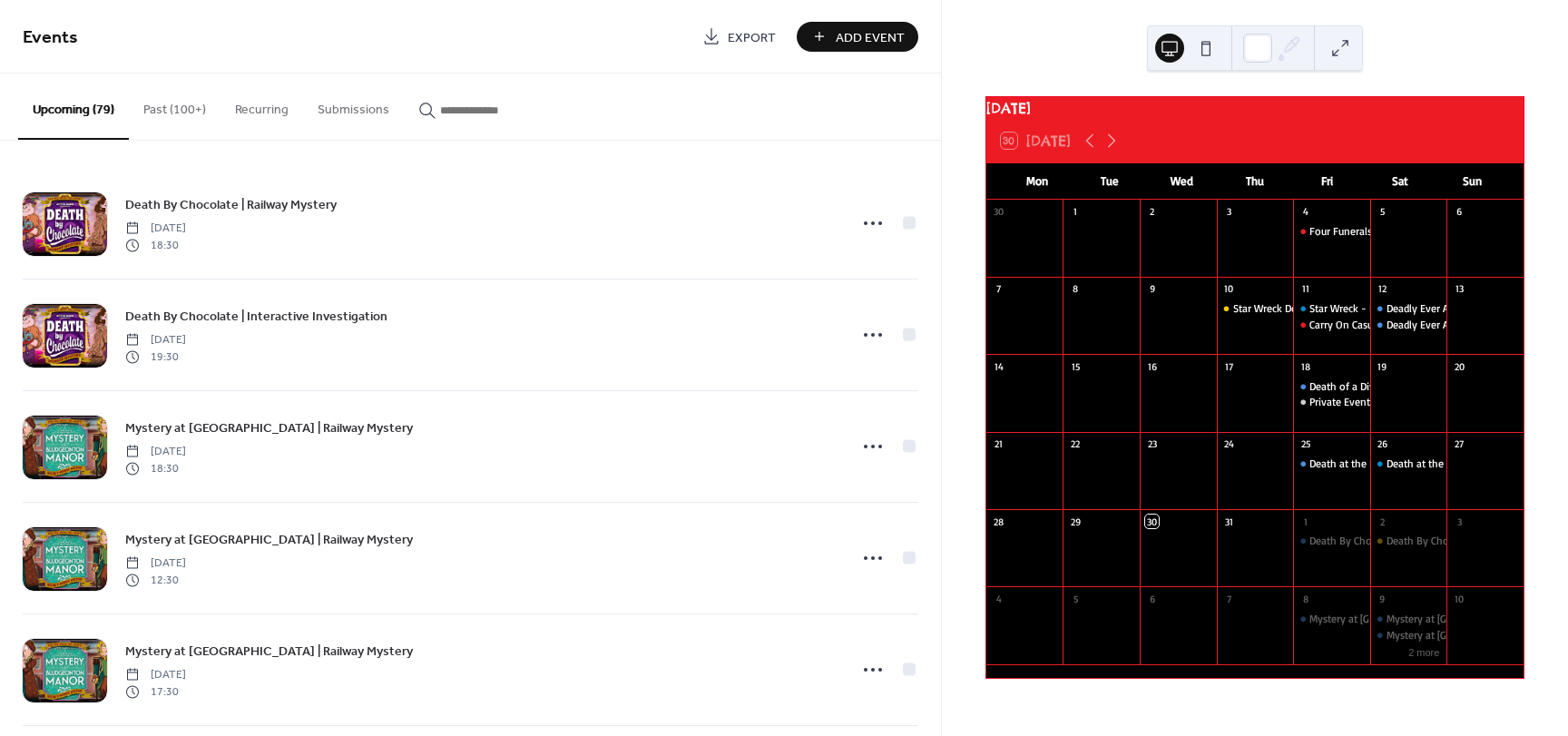 scroll, scrollTop: 0, scrollLeft: 0, axis: both 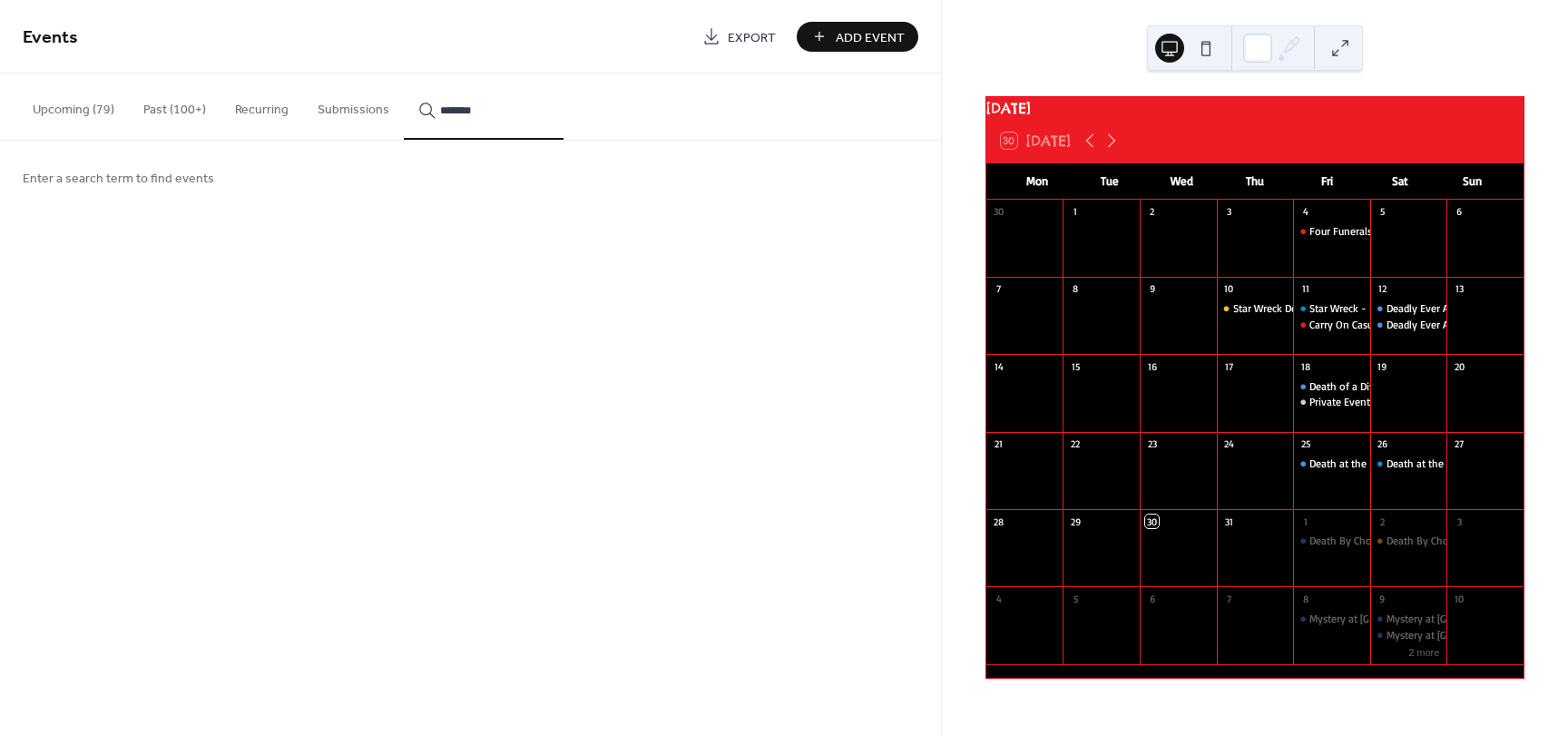 click on "*******" at bounding box center (484, 106) 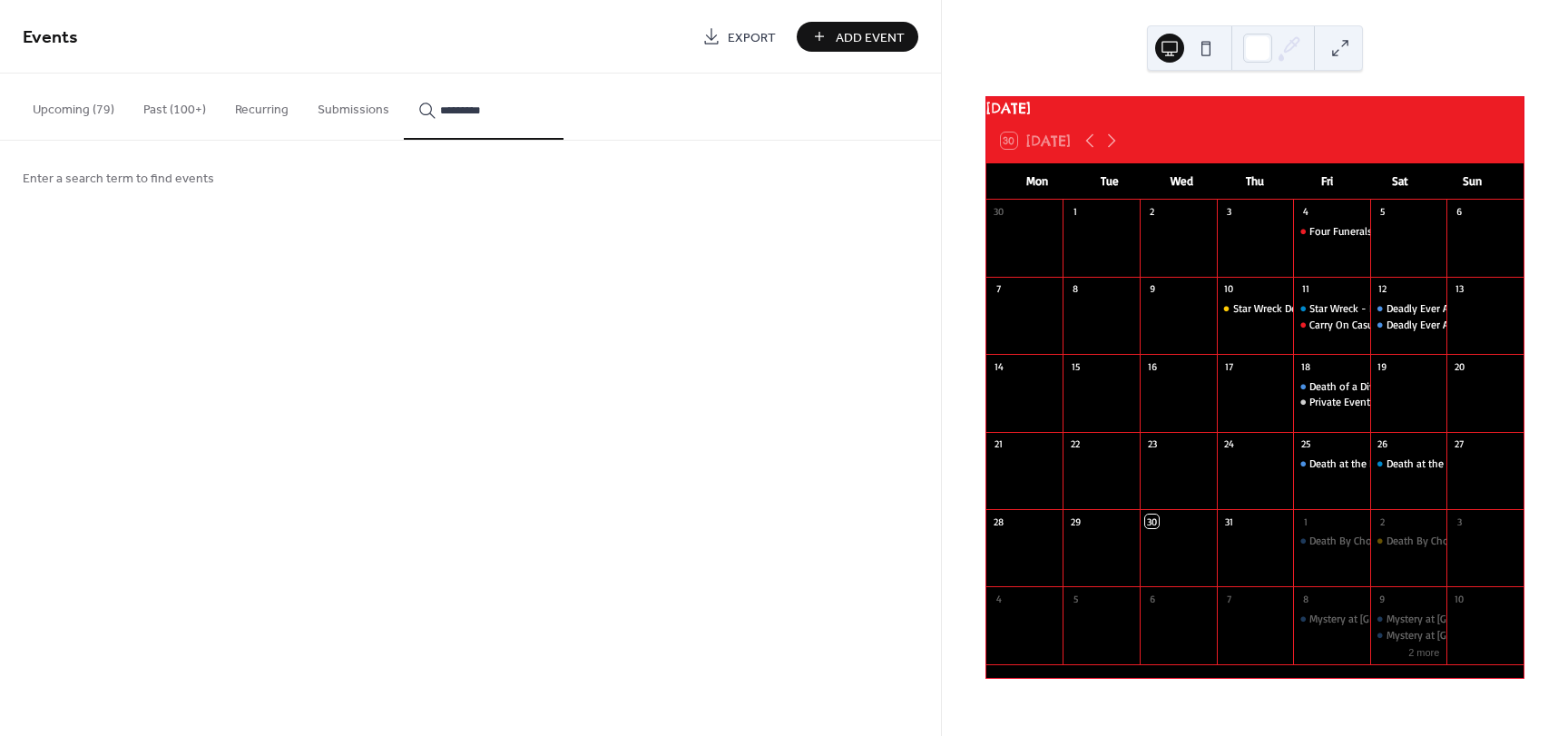 click on "********" at bounding box center [484, 106] 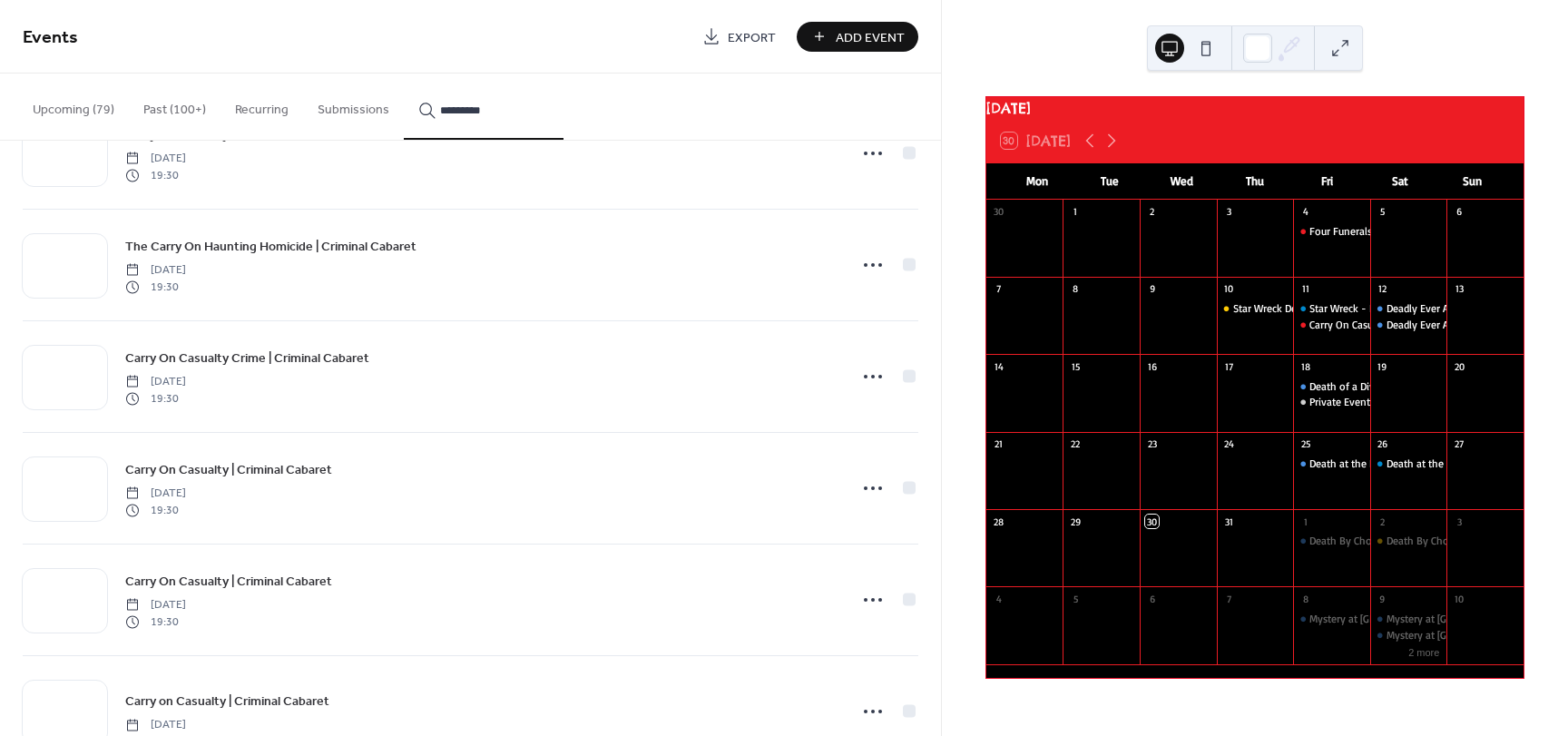 scroll, scrollTop: 3923, scrollLeft: 0, axis: vertical 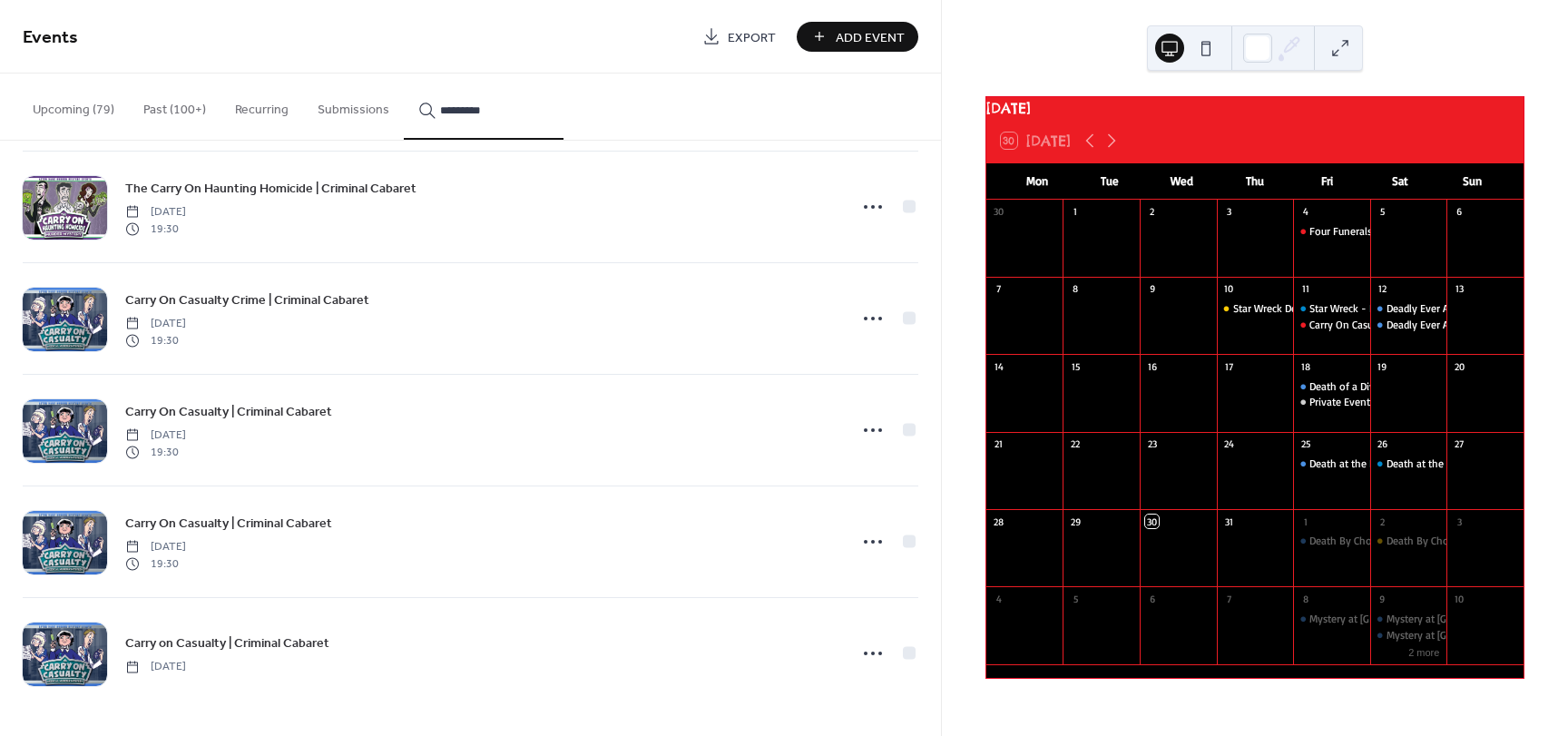 type on "********" 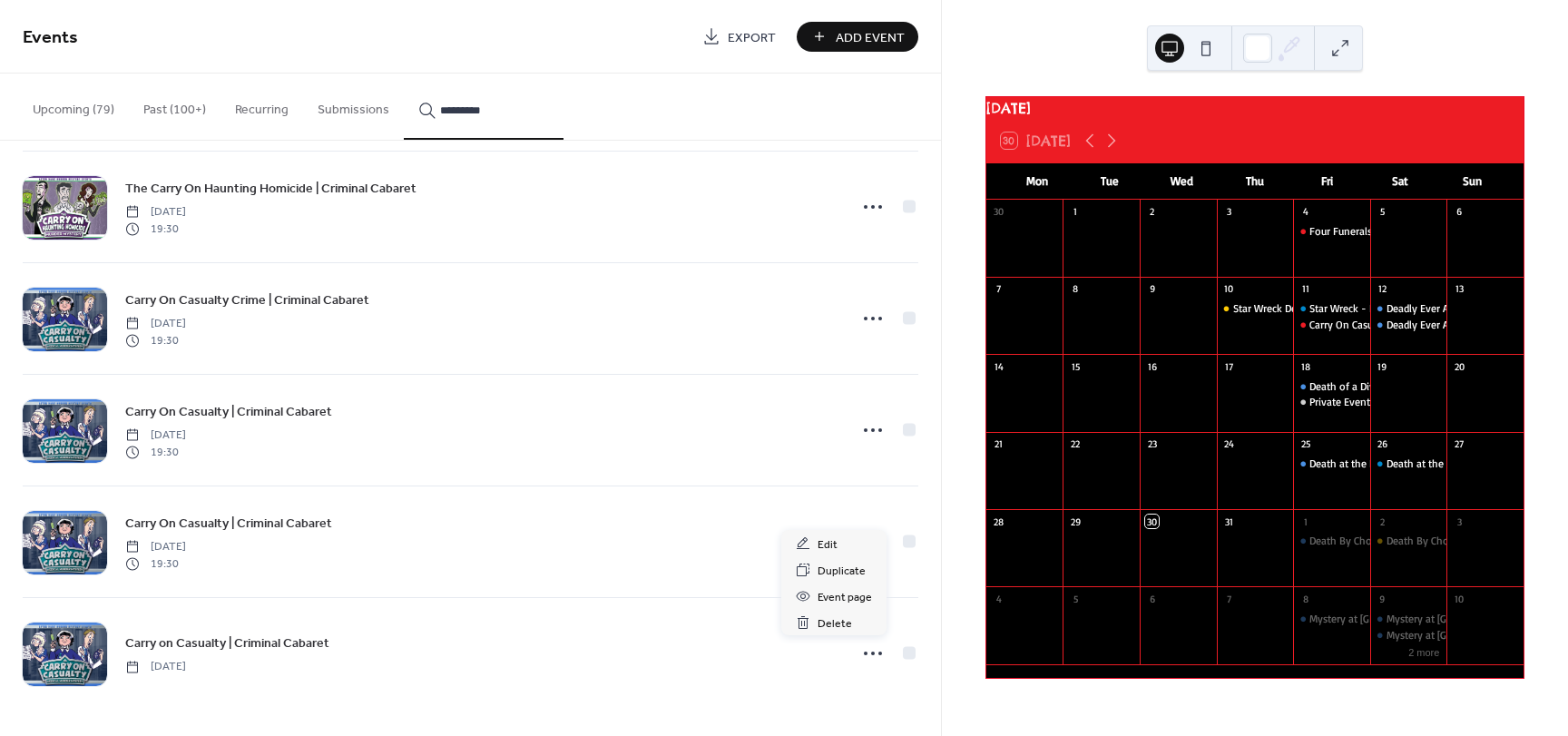 click 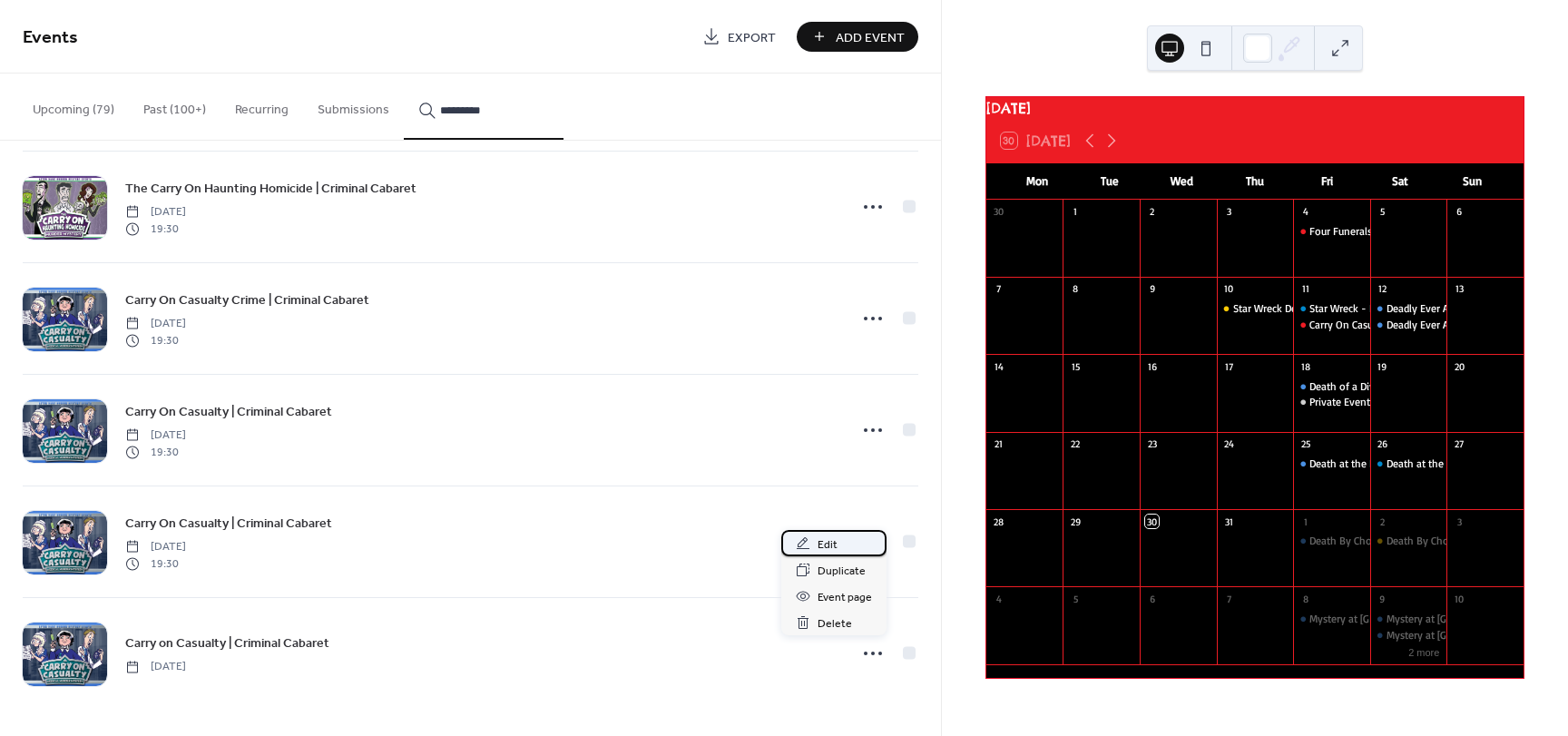 click on "Edit" at bounding box center [828, 545] 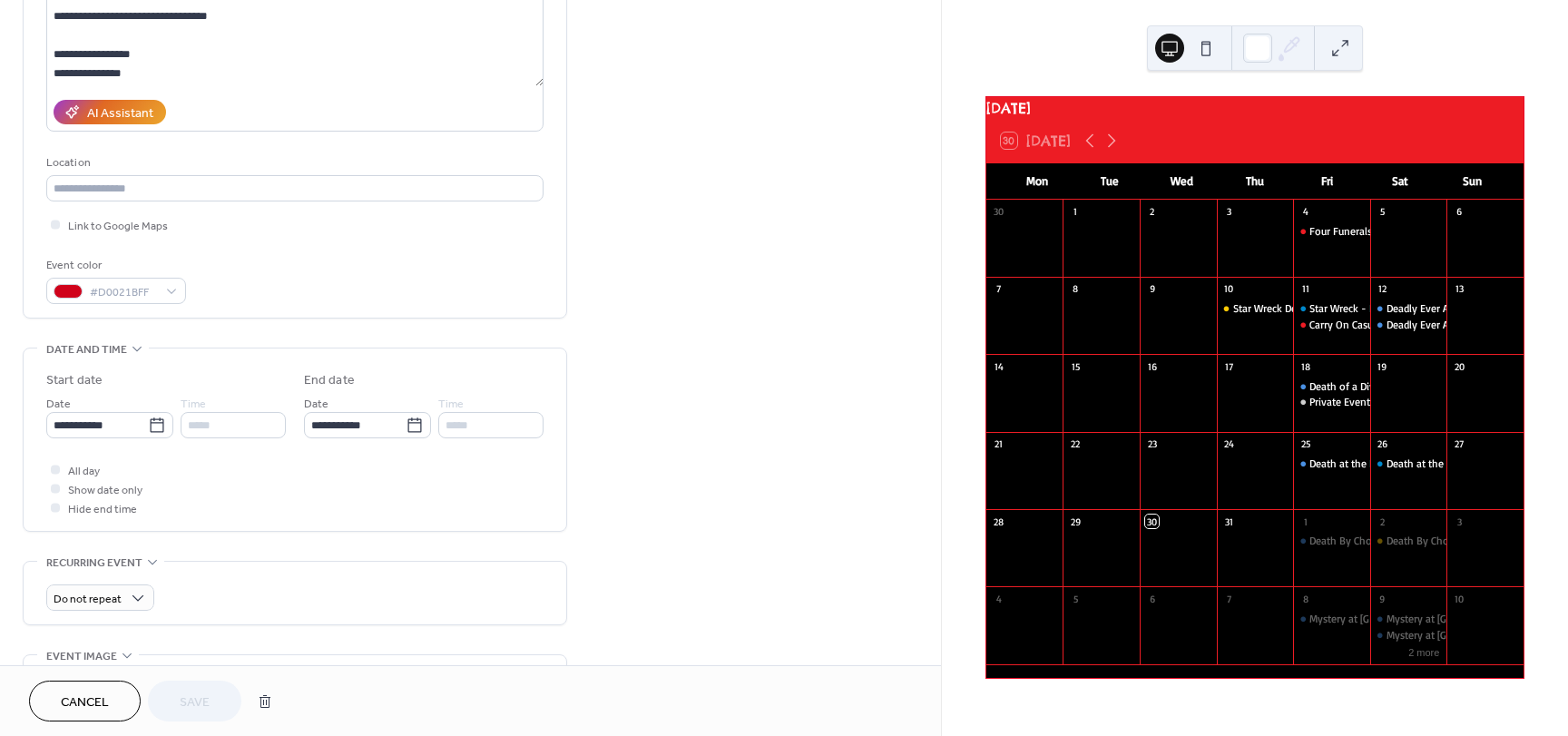 scroll, scrollTop: 363, scrollLeft: 0, axis: vertical 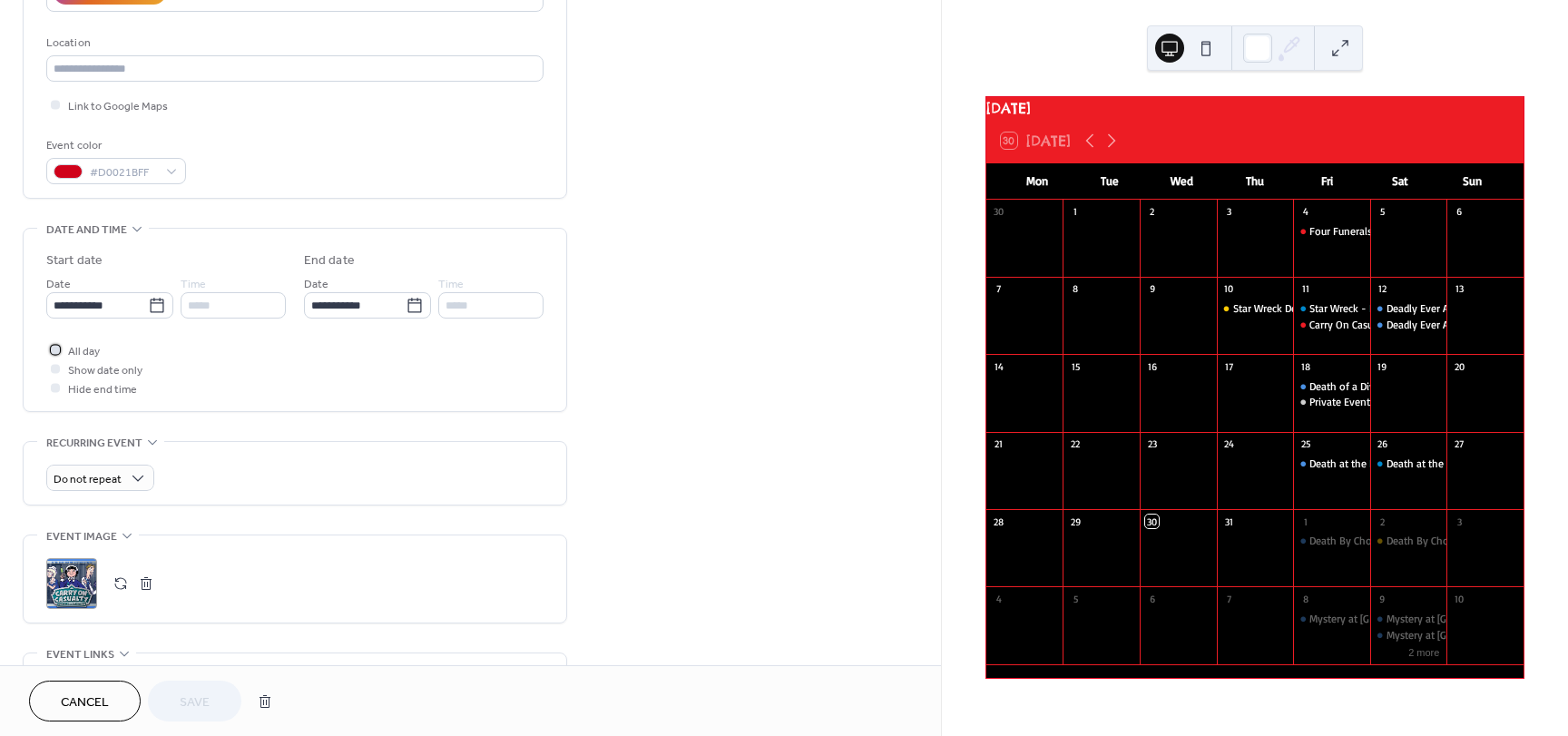 click 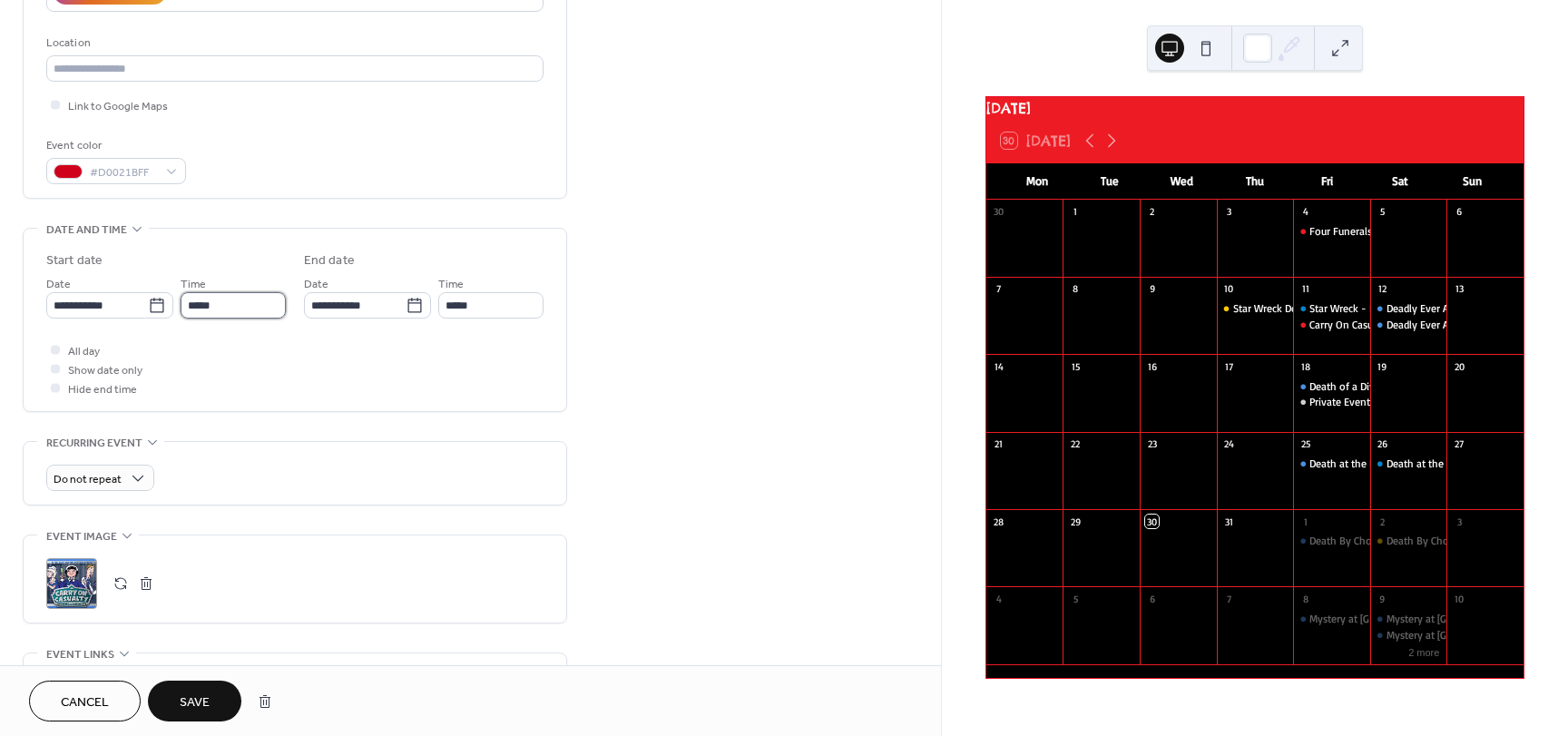 click on "*****" at bounding box center [233, 305] 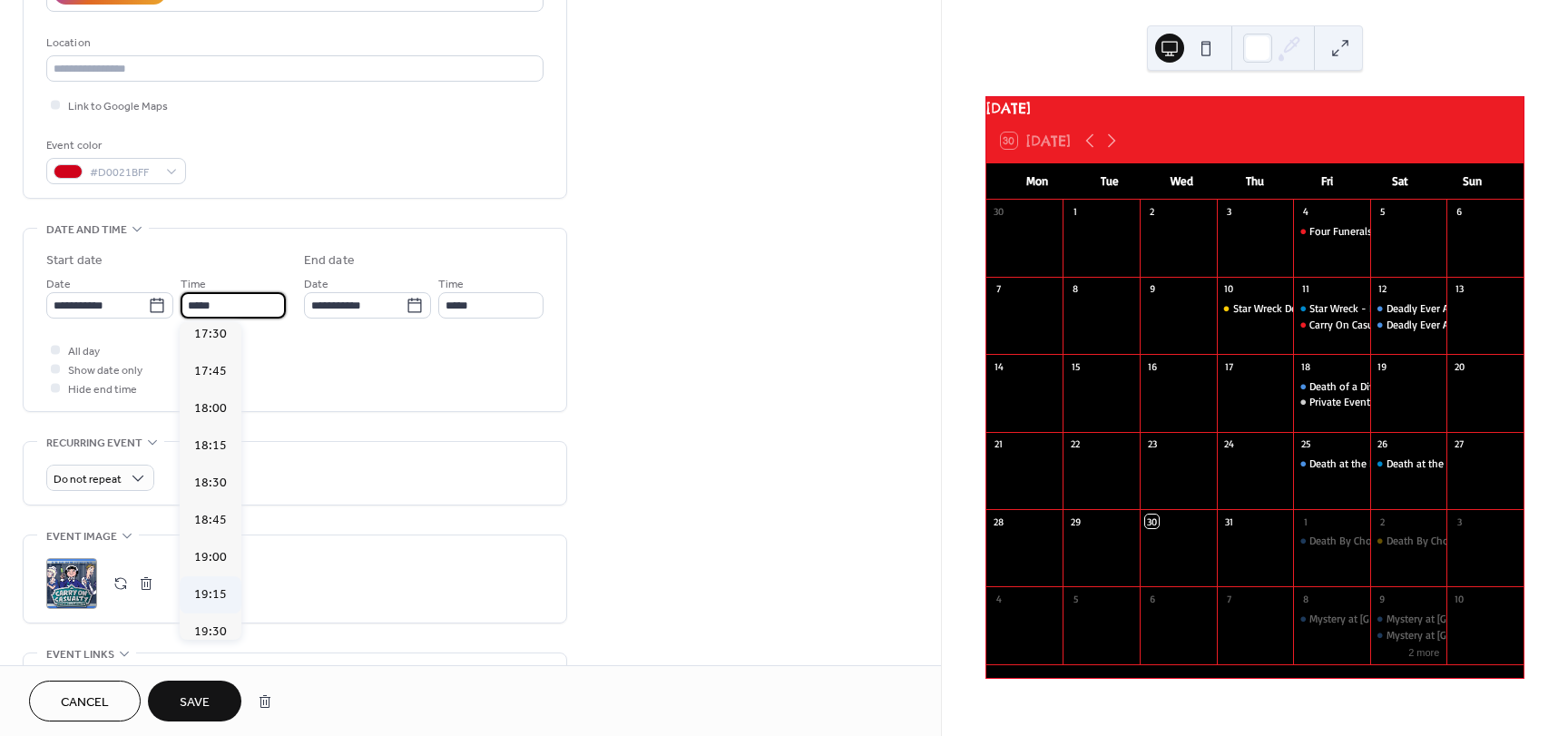scroll, scrollTop: 2632, scrollLeft: 0, axis: vertical 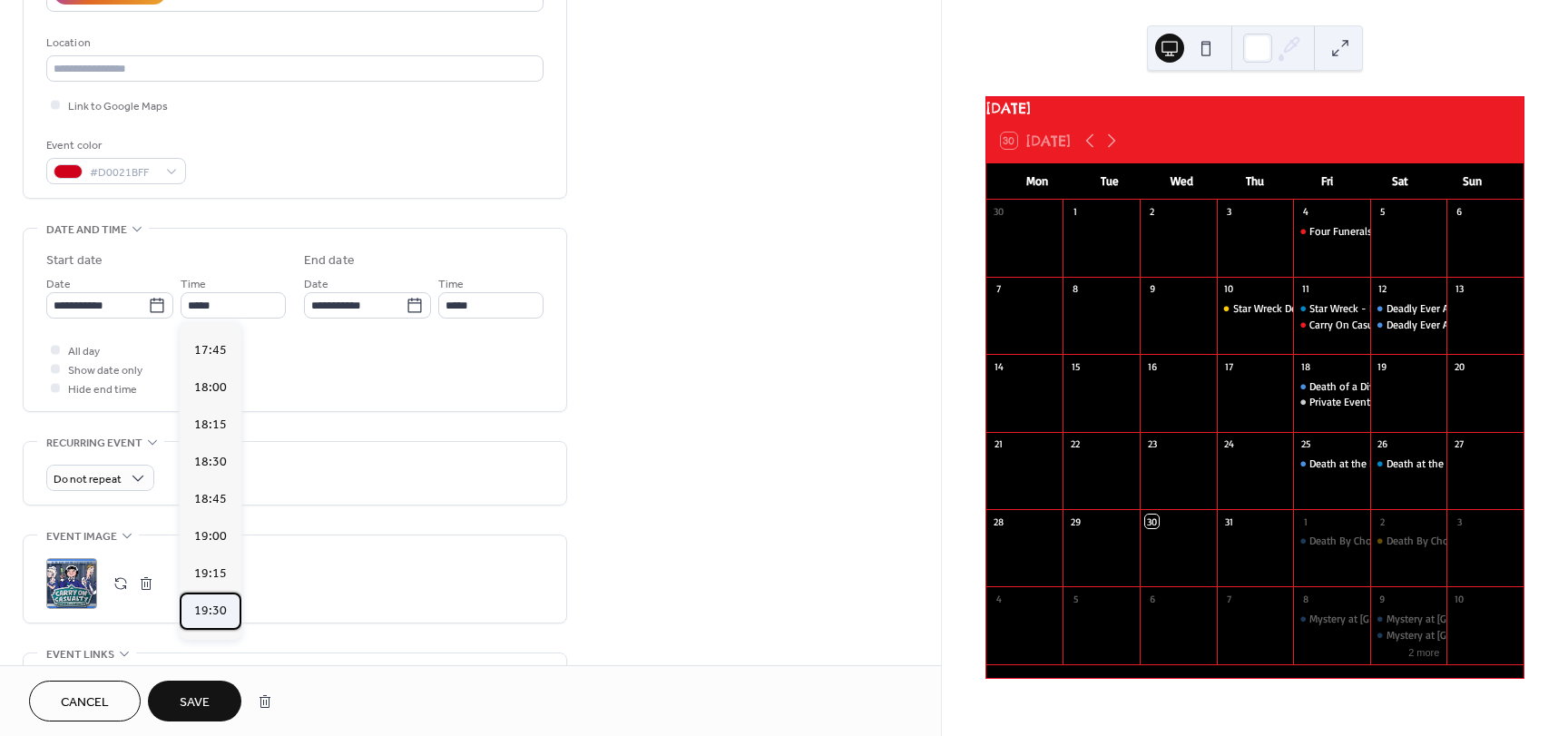 click on "19:30" at bounding box center [211, 611] 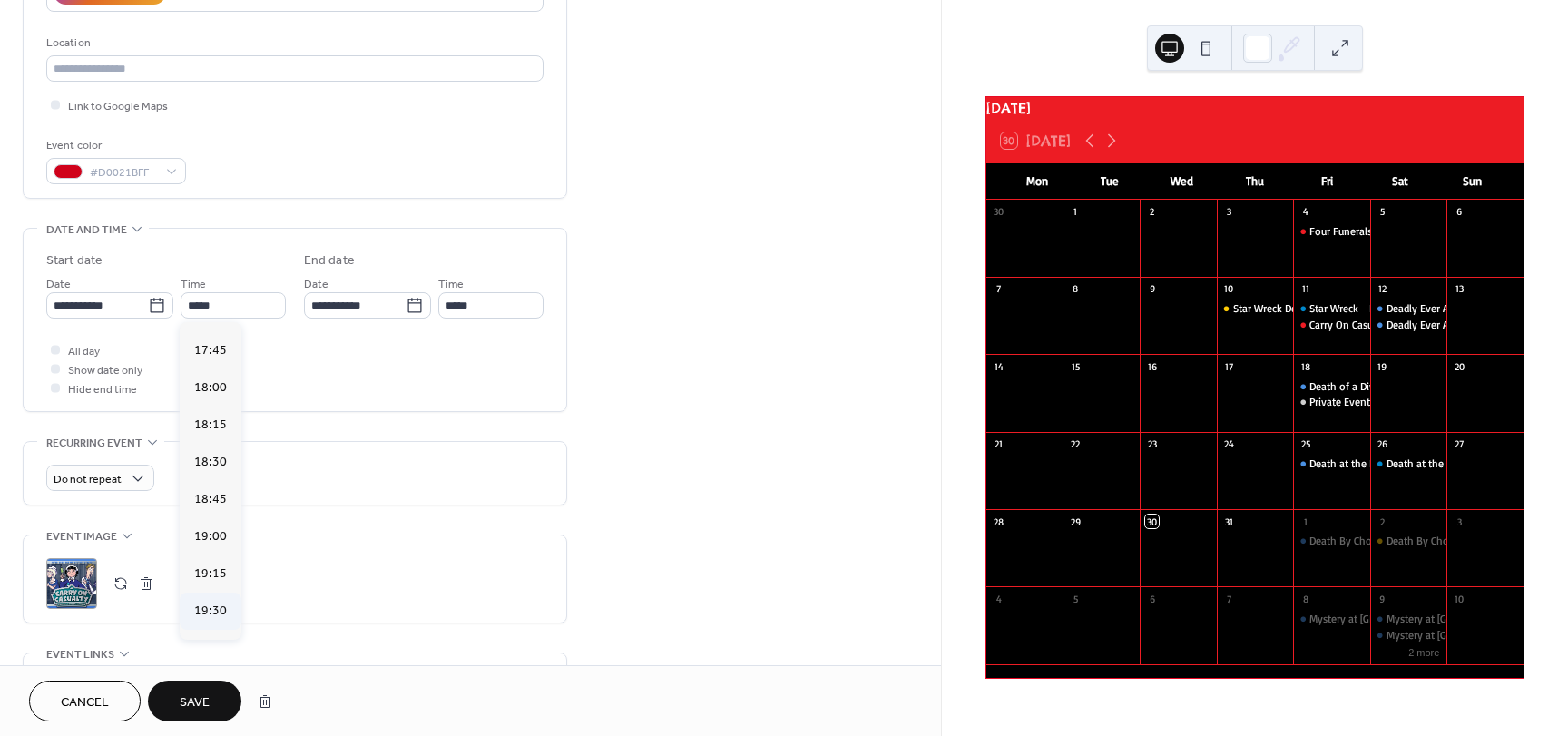 type on "*****" 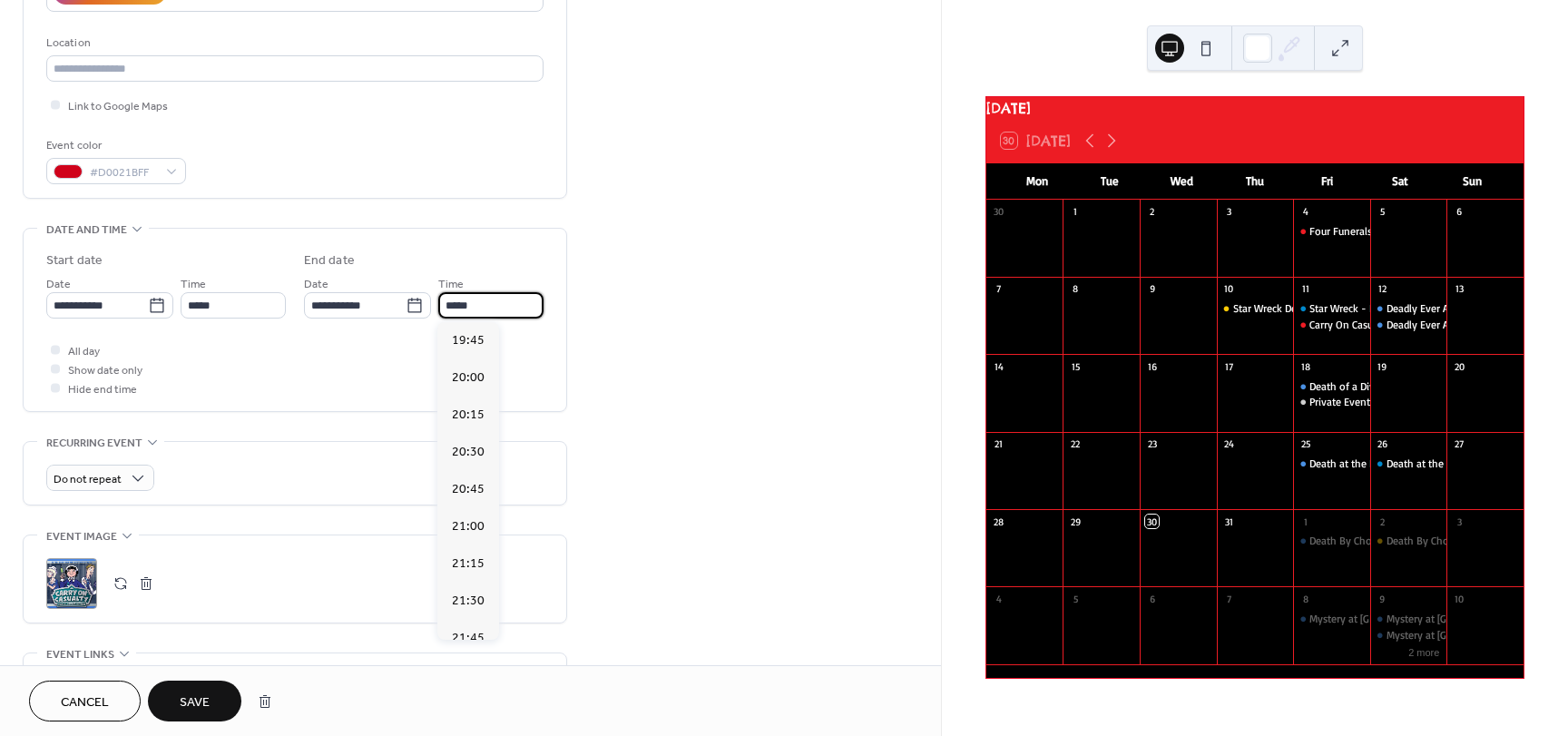 click on "*****" at bounding box center [491, 305] 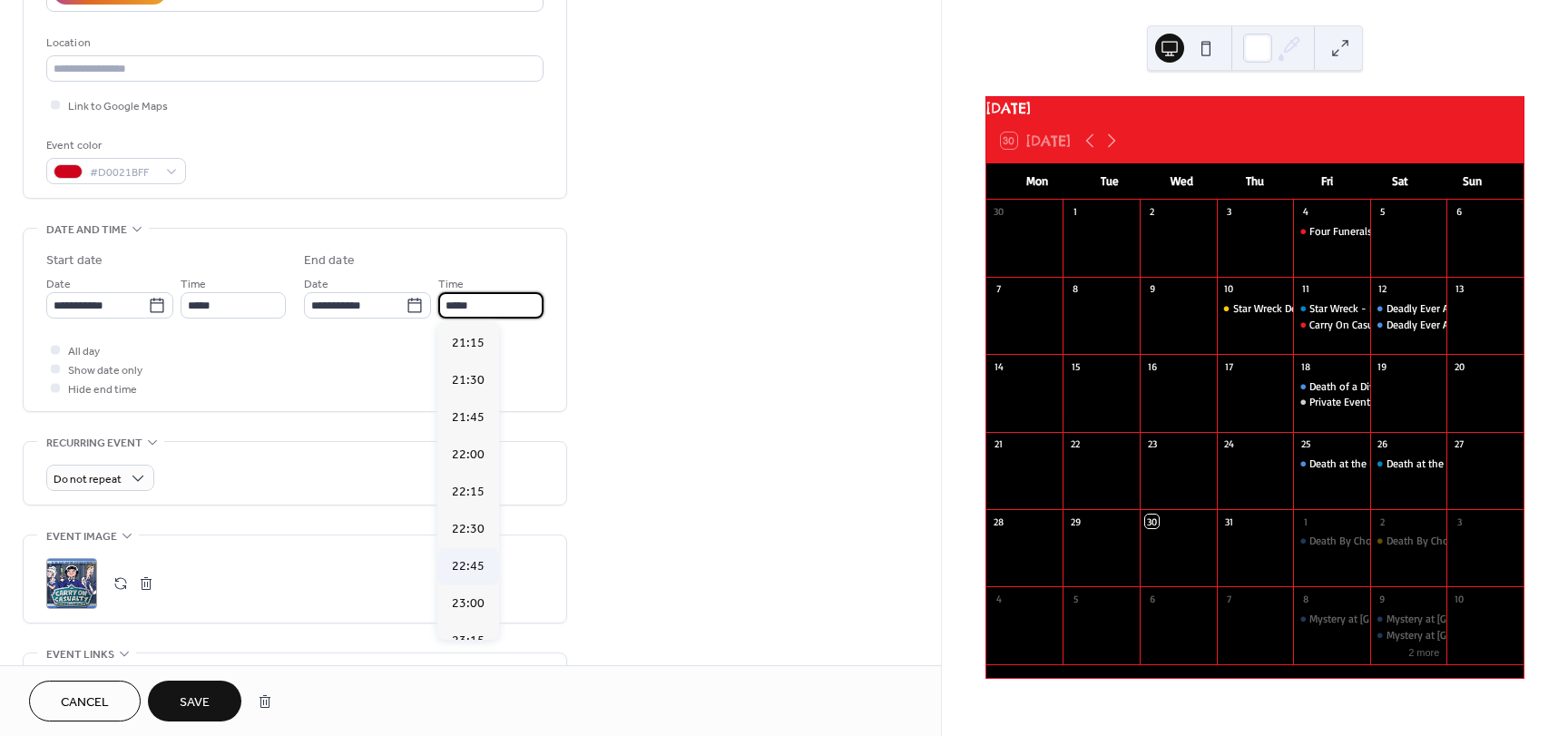 scroll, scrollTop: 272, scrollLeft: 0, axis: vertical 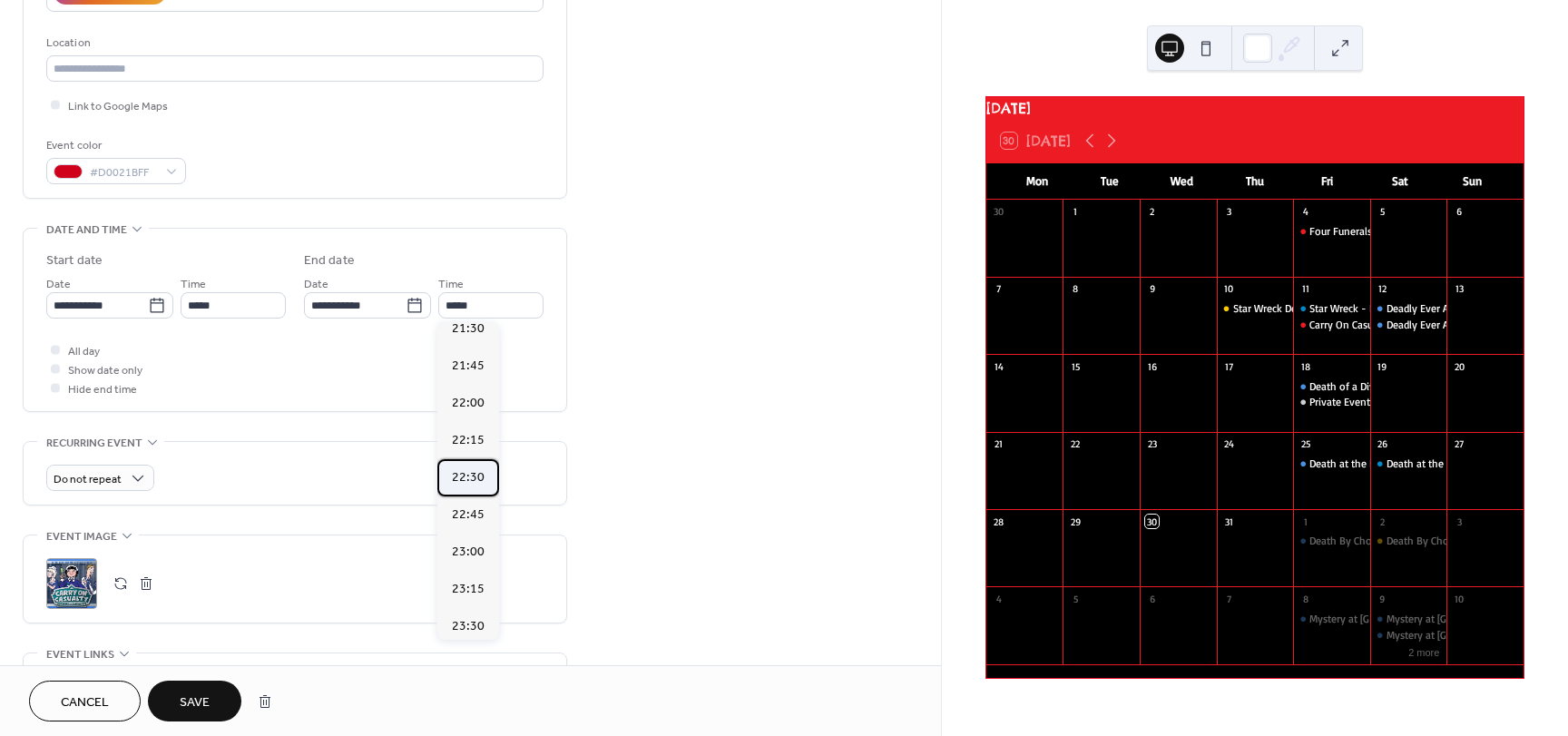 click on "22:30" at bounding box center (468, 477) 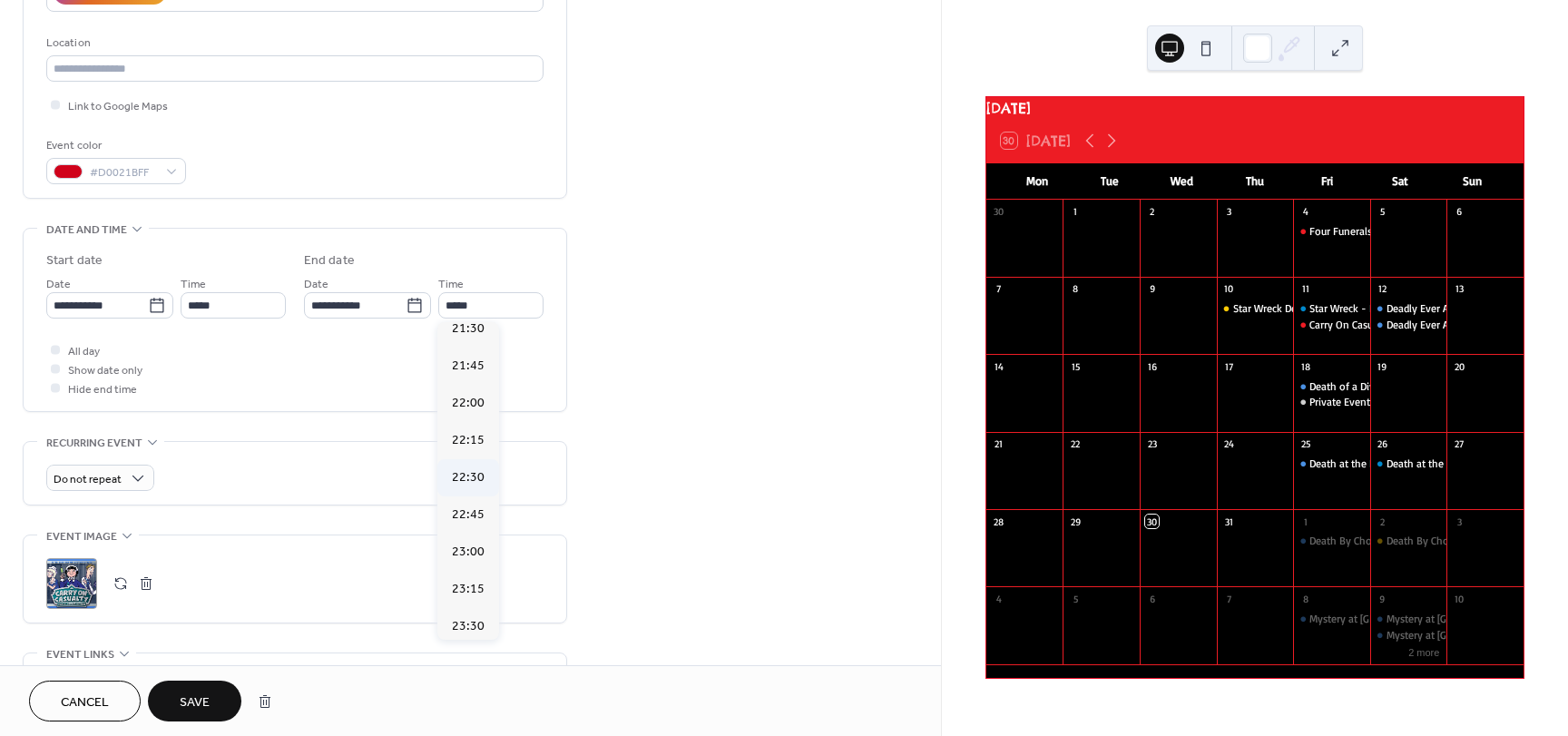 type on "*****" 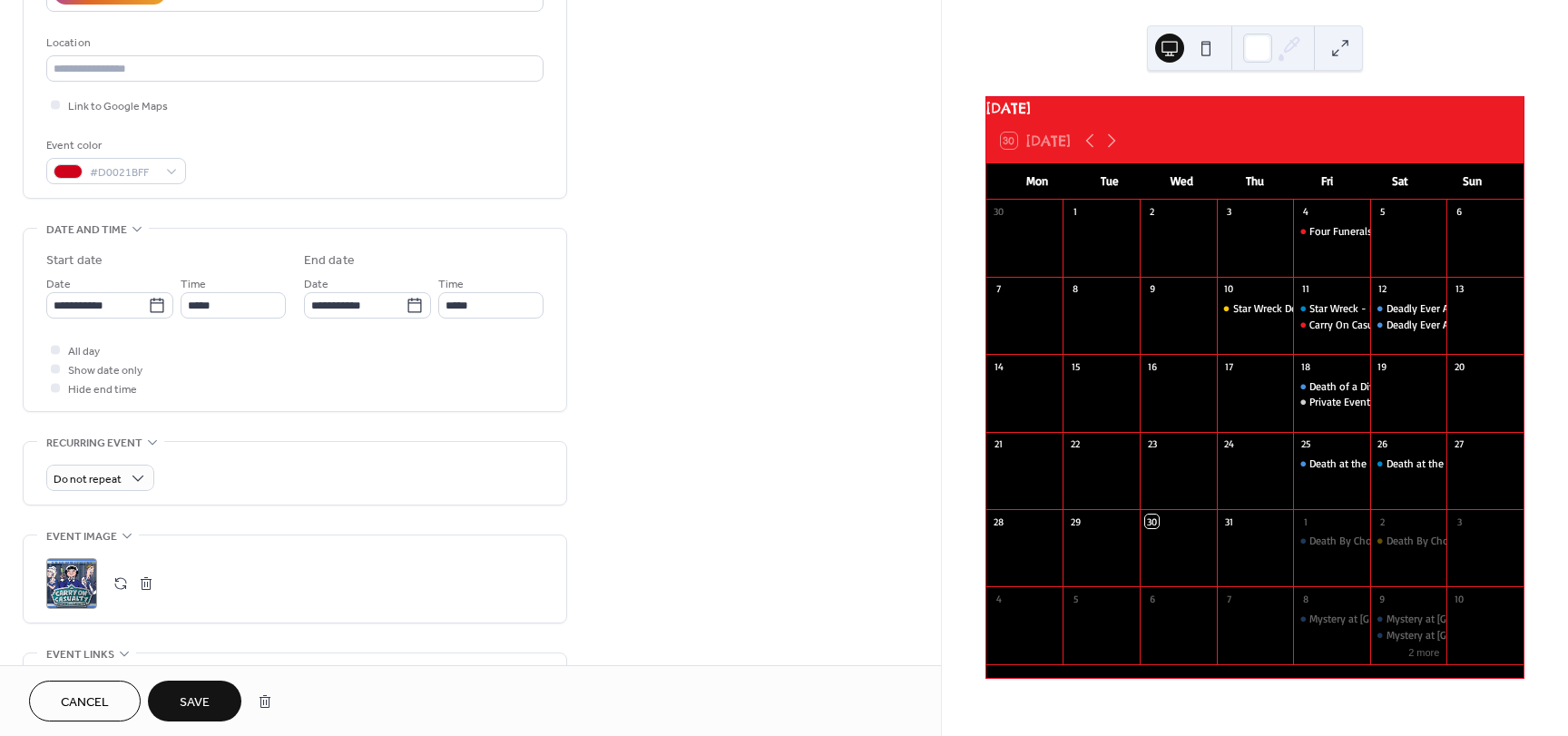 click on "Save" at bounding box center [194, 702] 